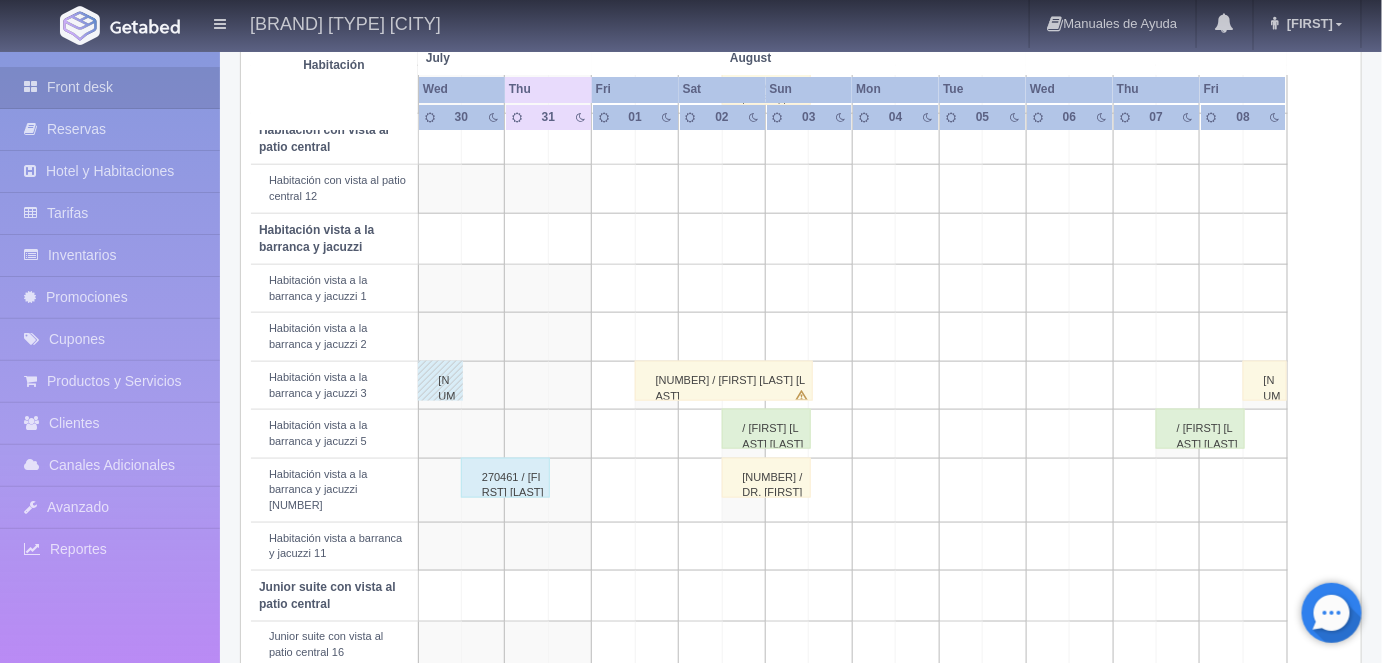 scroll, scrollTop: 647, scrollLeft: 0, axis: vertical 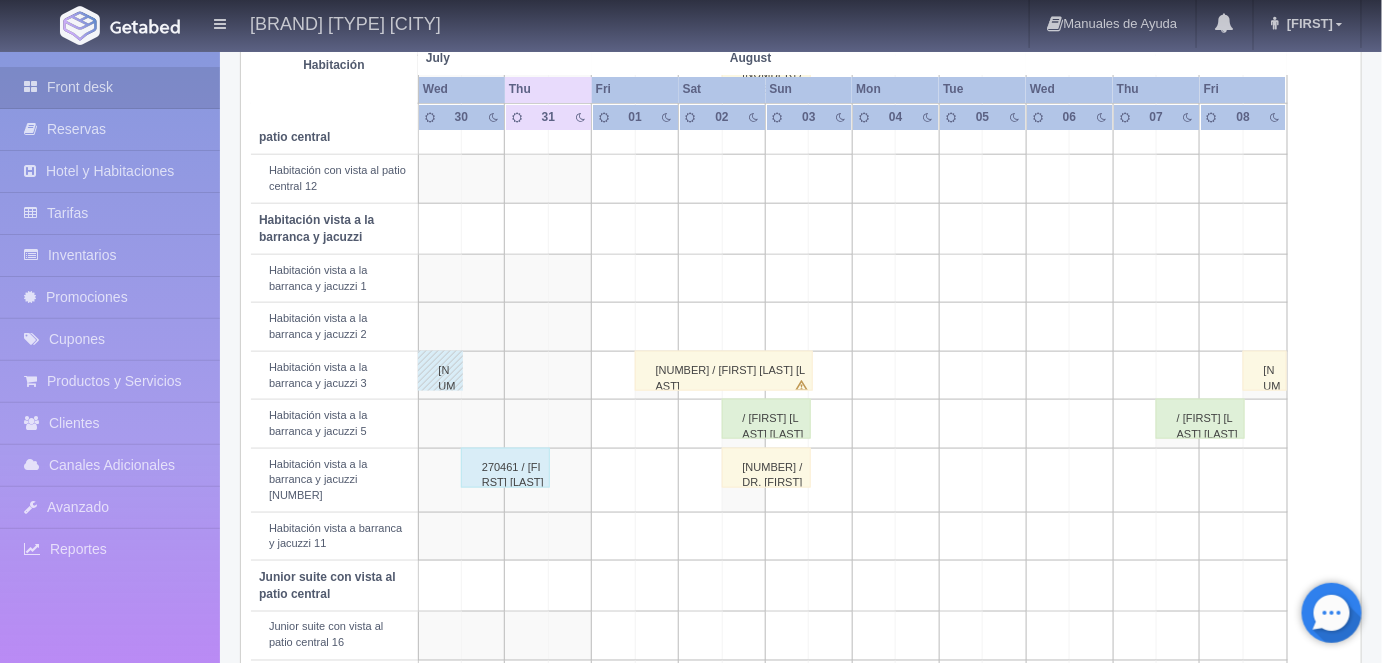 click on "270461 / [FIRST] [LAST] [LAST]" at bounding box center [505, 468] 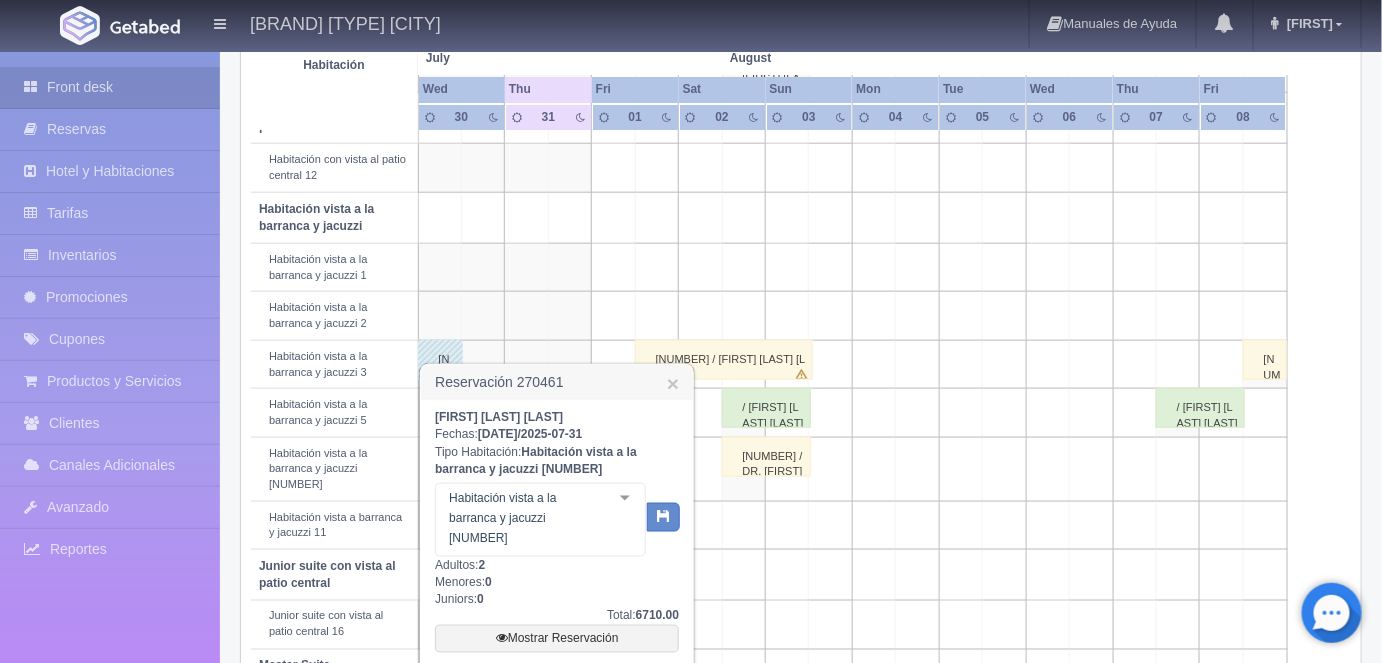 scroll, scrollTop: 725, scrollLeft: 0, axis: vertical 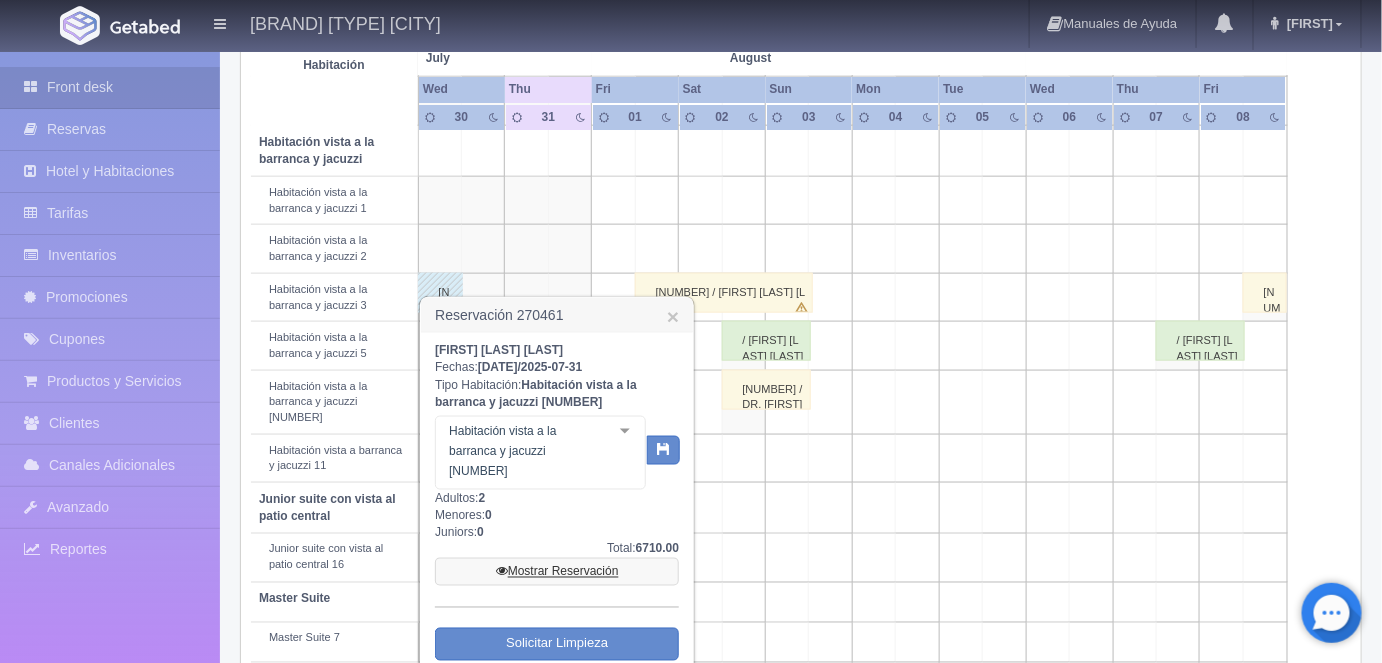 click on "Mostrar Reservación" at bounding box center [557, 572] 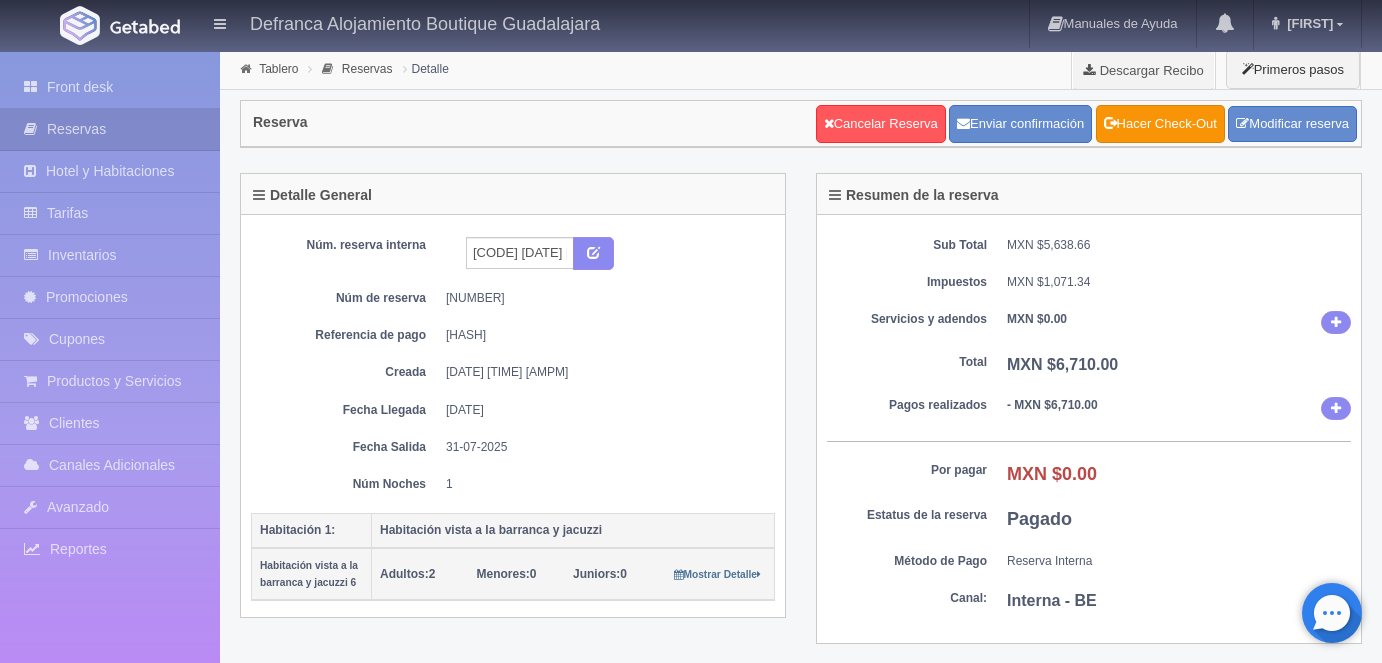 scroll, scrollTop: 0, scrollLeft: 0, axis: both 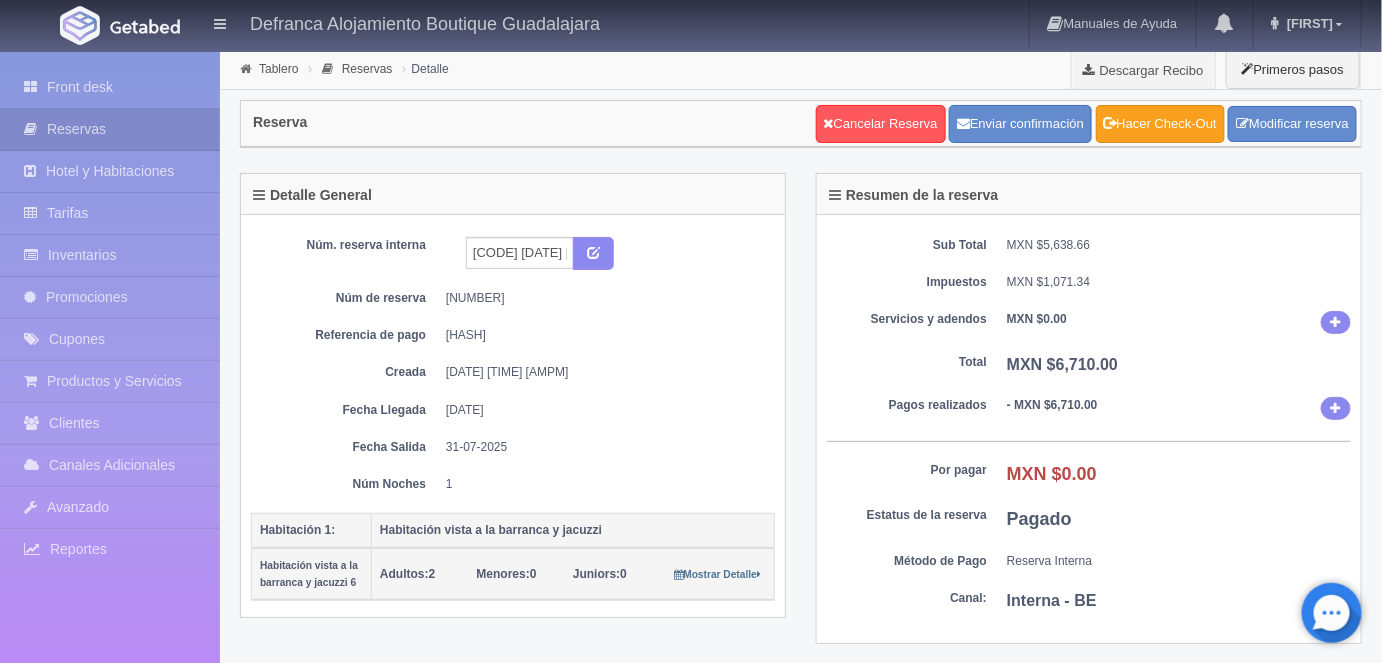 click on "Hacer Check-Out" at bounding box center (1160, 124) 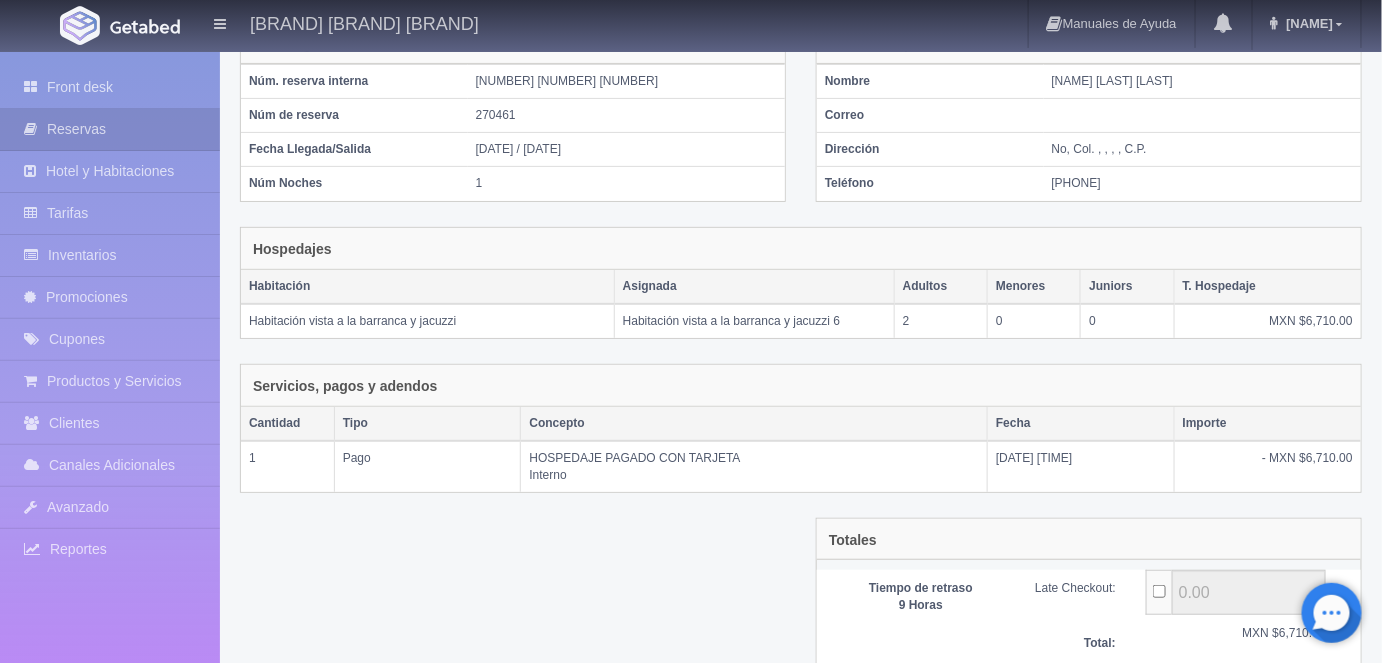 scroll, scrollTop: 290, scrollLeft: 0, axis: vertical 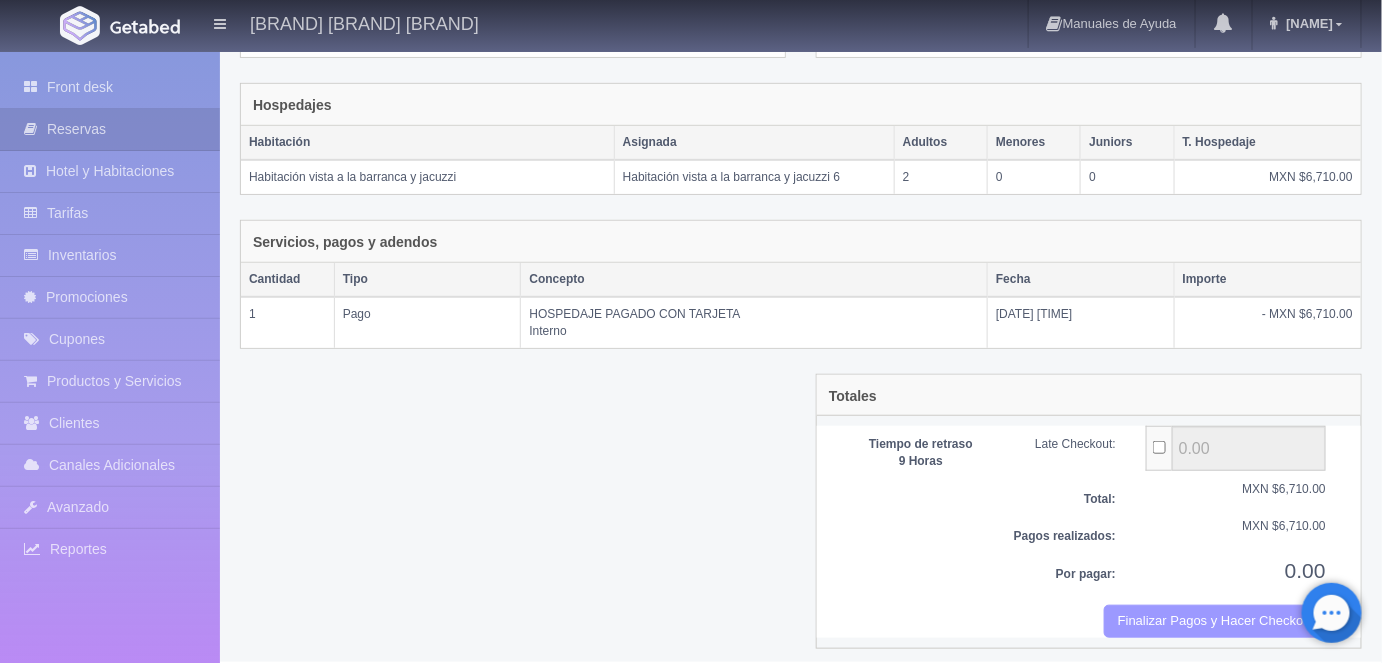 click on "Finalizar Pagos y Hacer Checkout" at bounding box center [1215, 621] 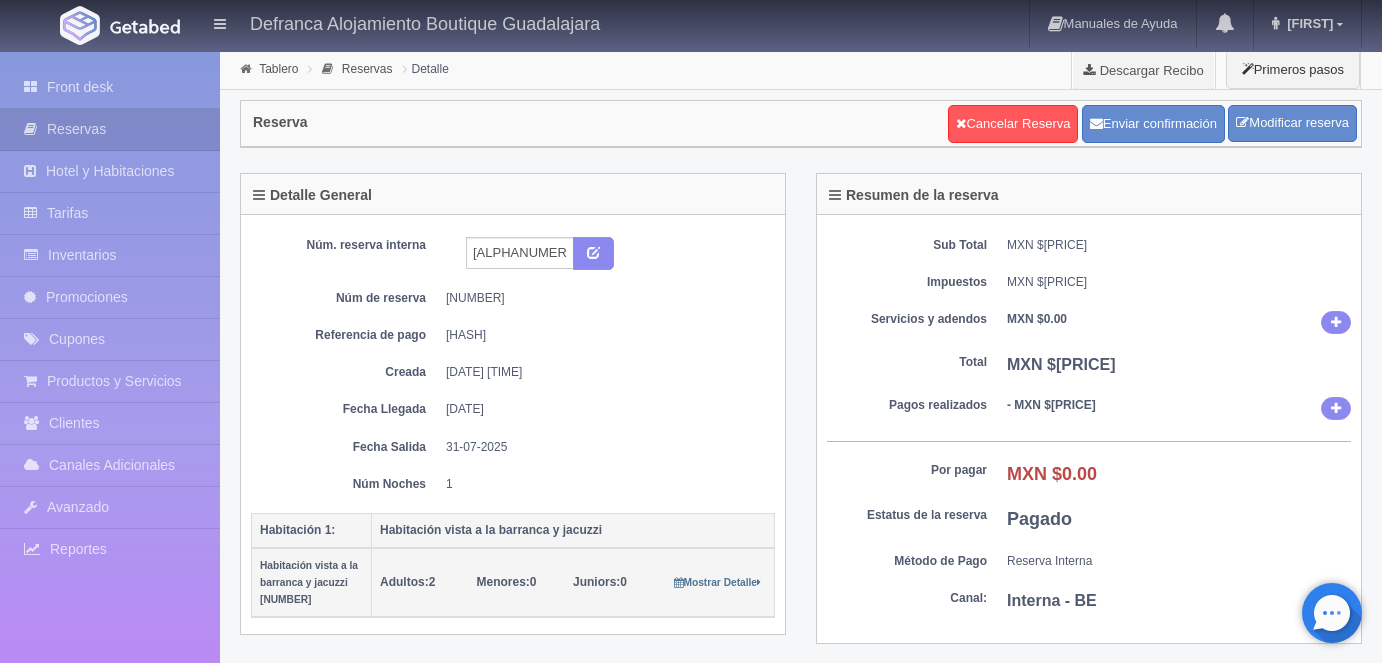 scroll, scrollTop: 0, scrollLeft: 0, axis: both 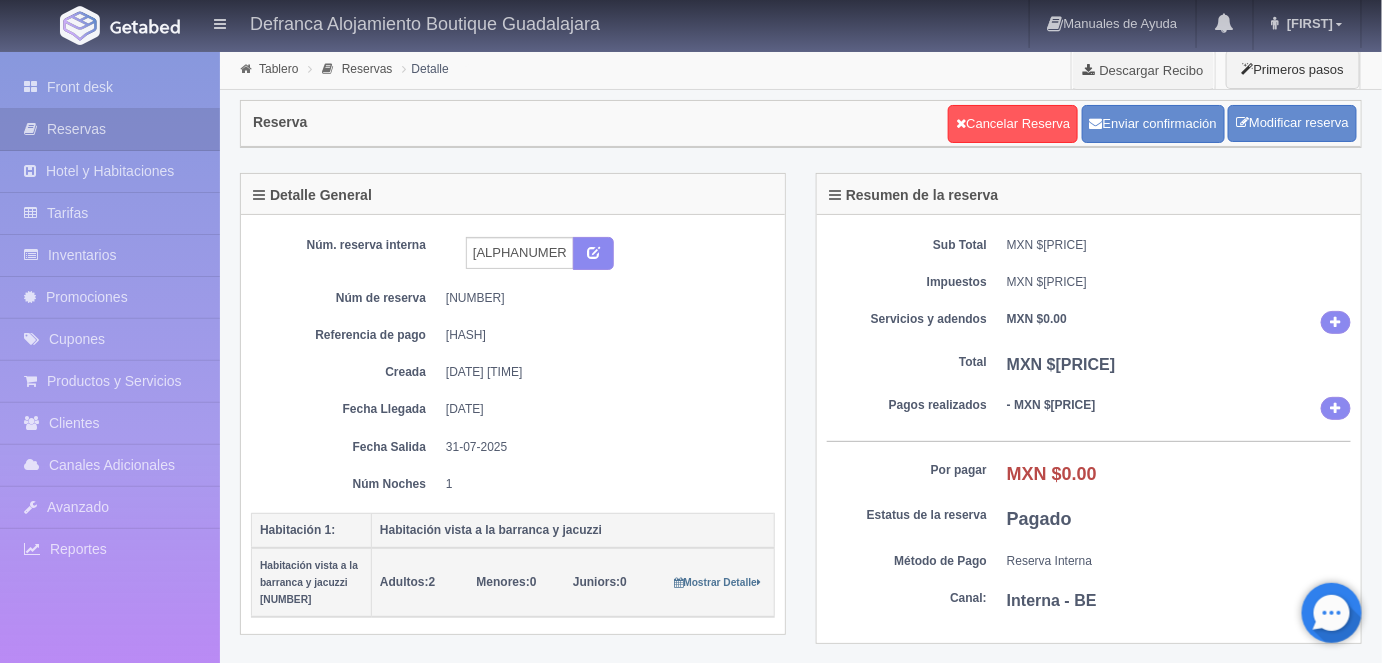 click on "Reserva    Cancelar Reserva
Enviar confirmación                                    Modificar reserva" at bounding box center [801, 124] 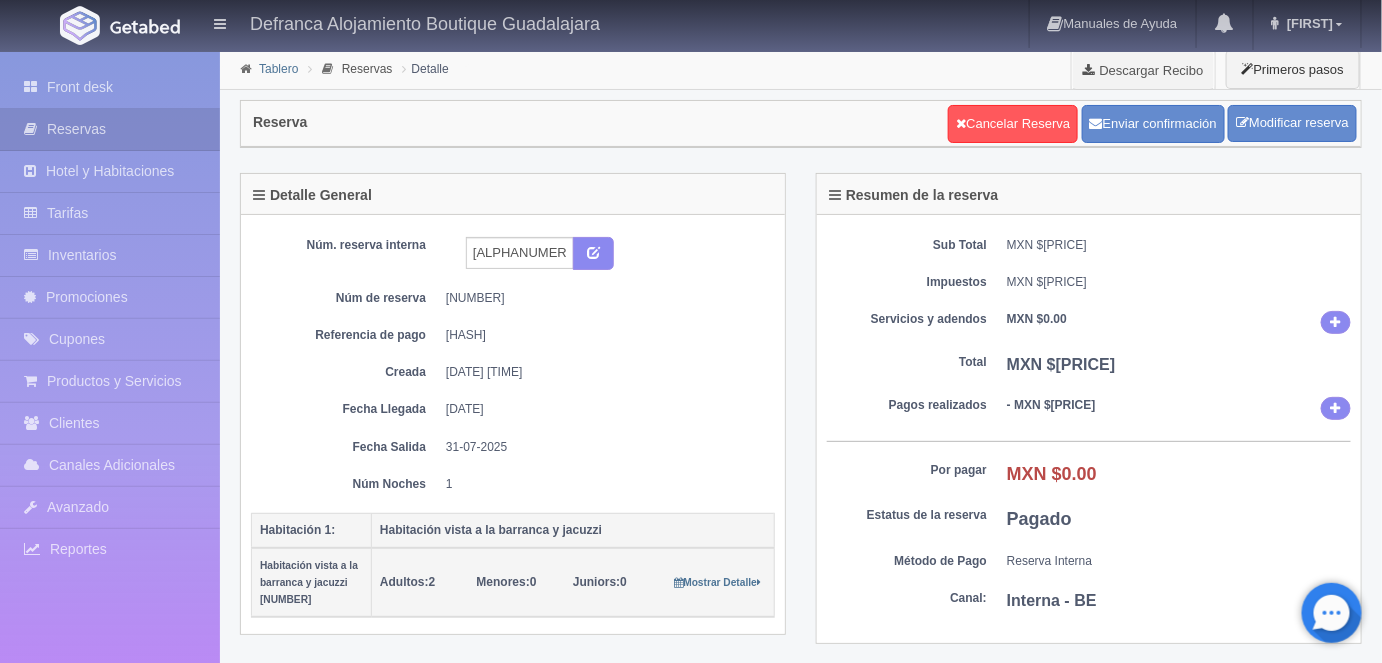 click on "Tablero" at bounding box center (278, 69) 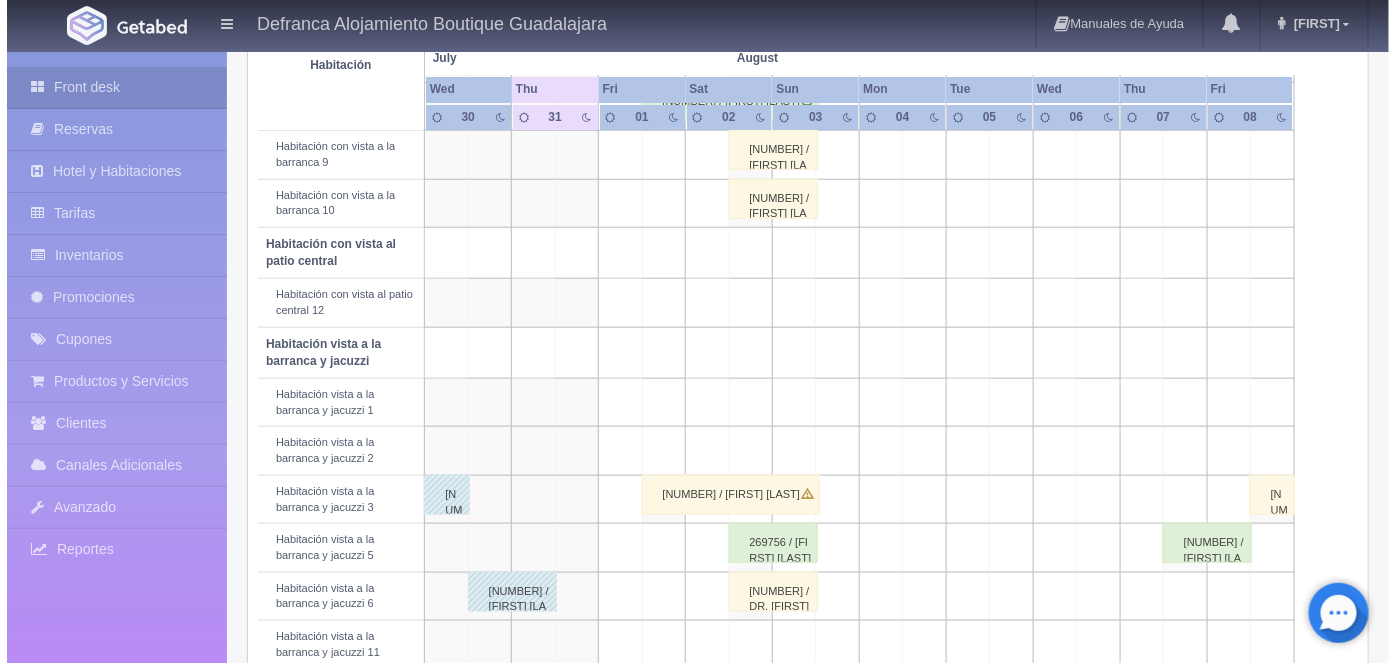 scroll, scrollTop: 528, scrollLeft: 0, axis: vertical 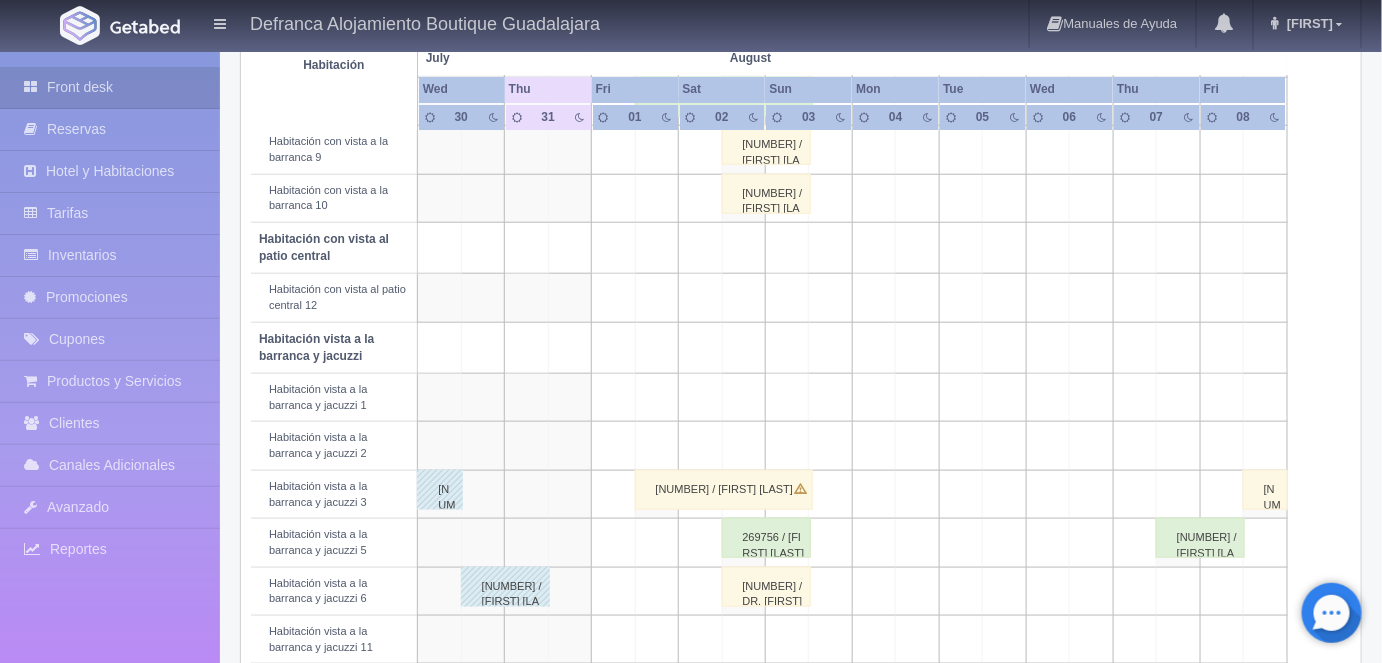 click at bounding box center [1091, 494] 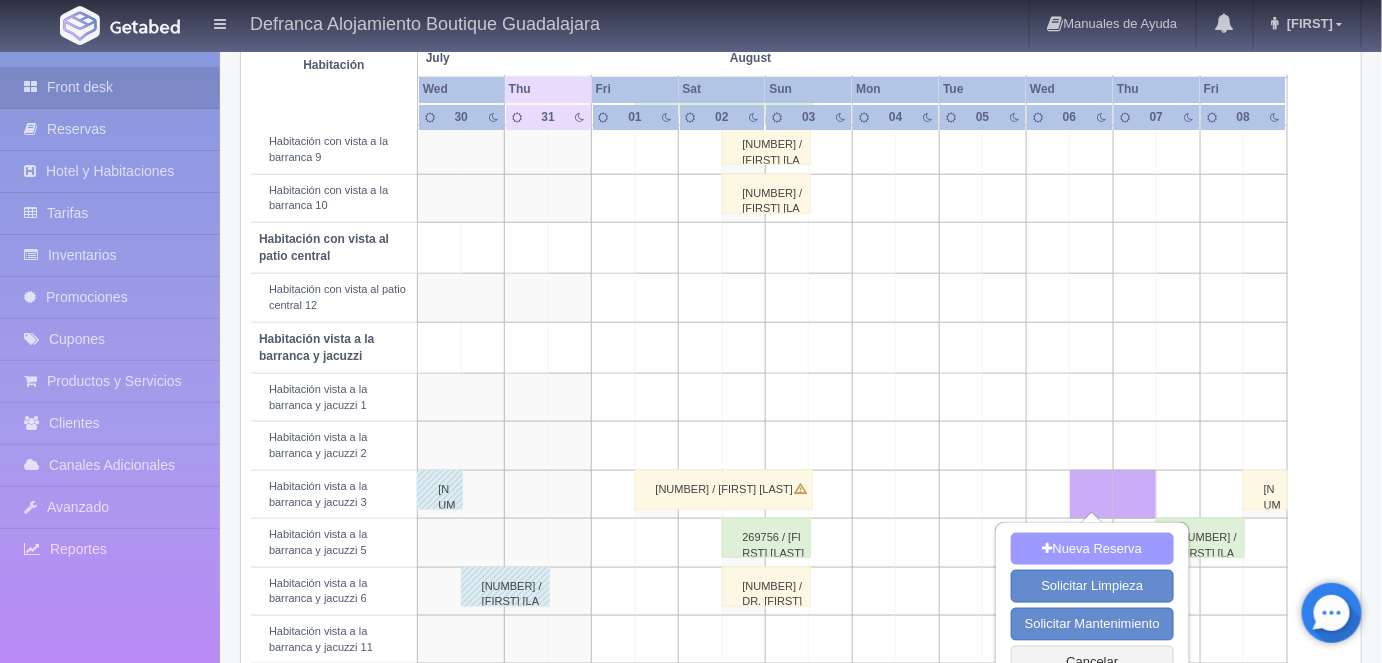 click on "Nueva Reserva" at bounding box center (1092, 549) 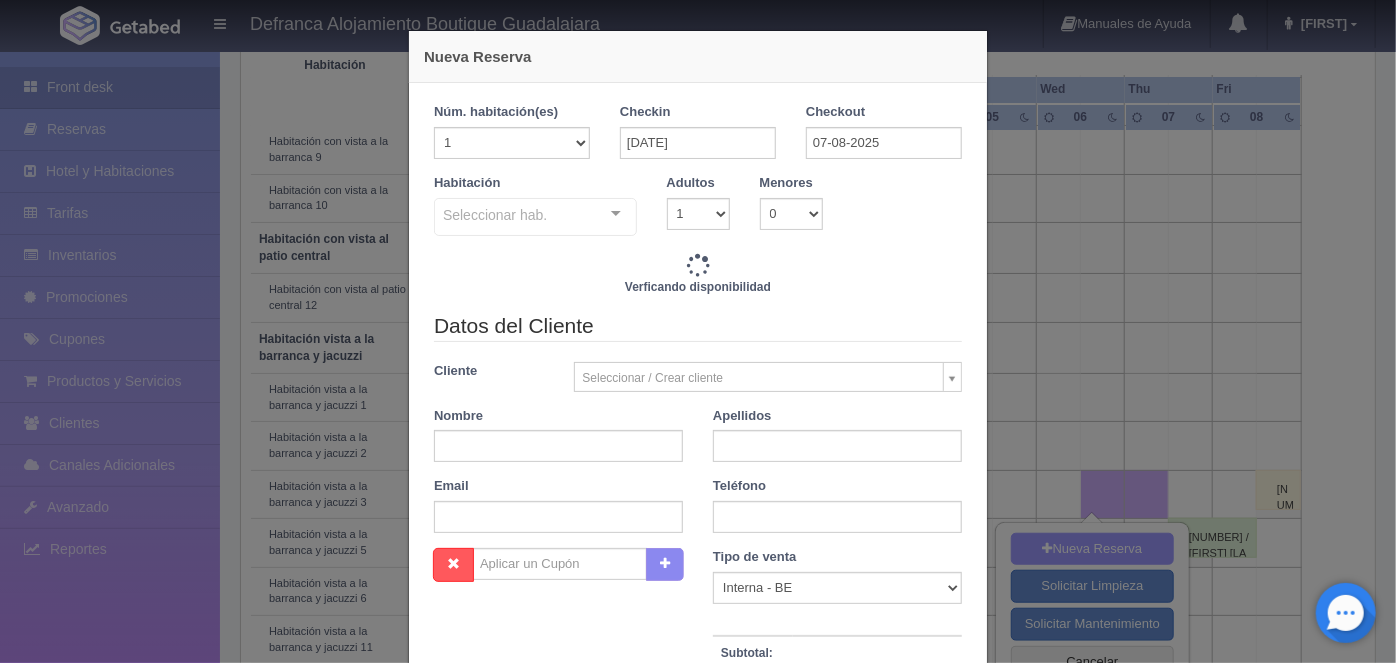 checkbox on "false" 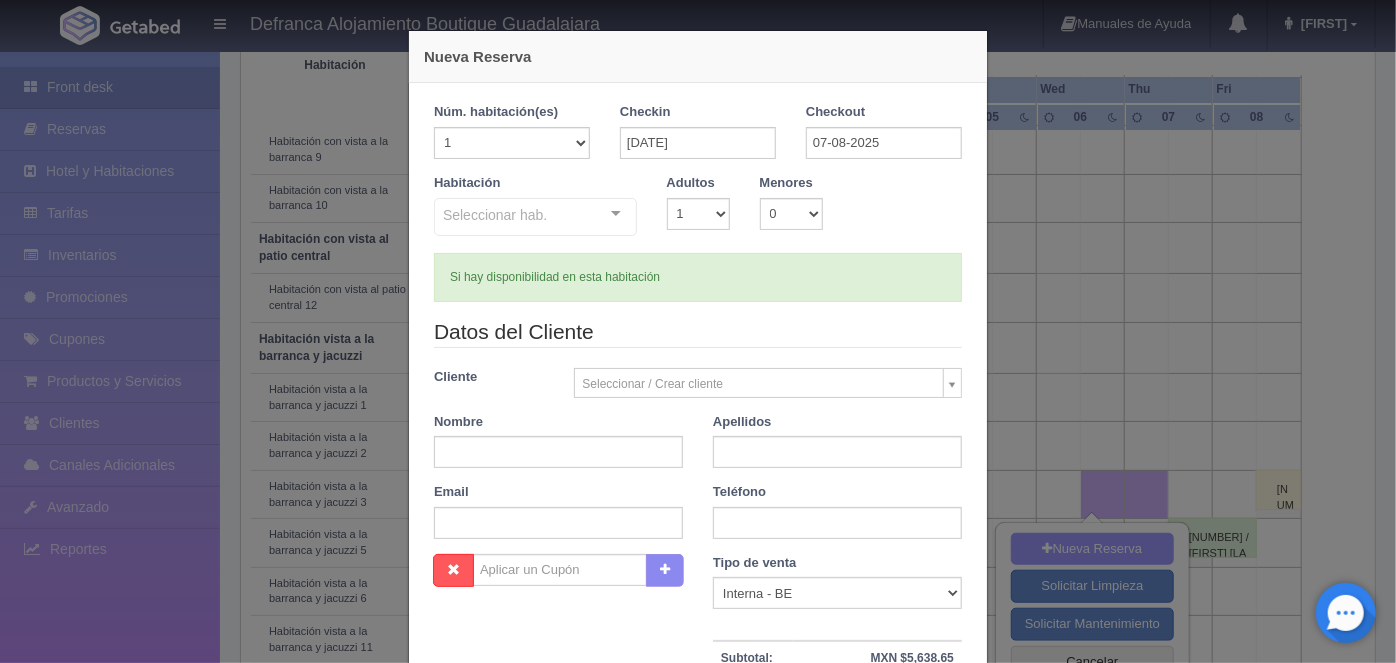 checkbox on "false" 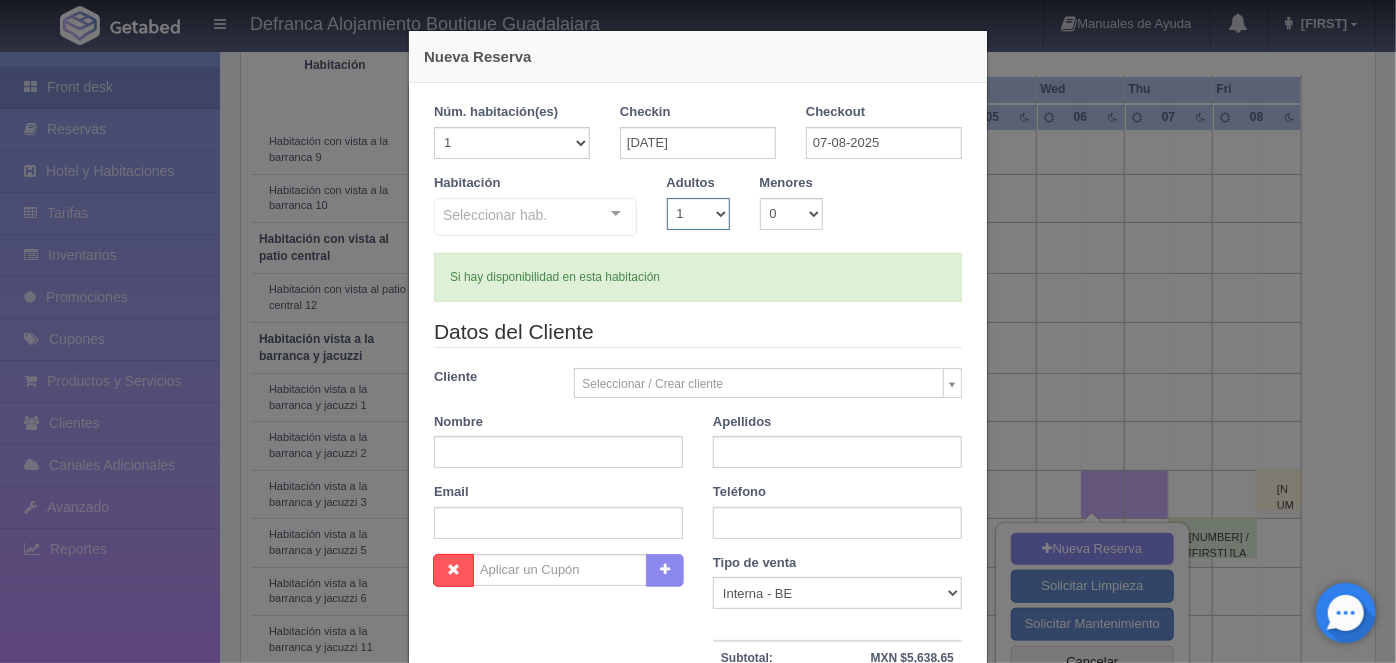click on "1   2   3   4   5   6   7   8   9   10" at bounding box center [698, 214] 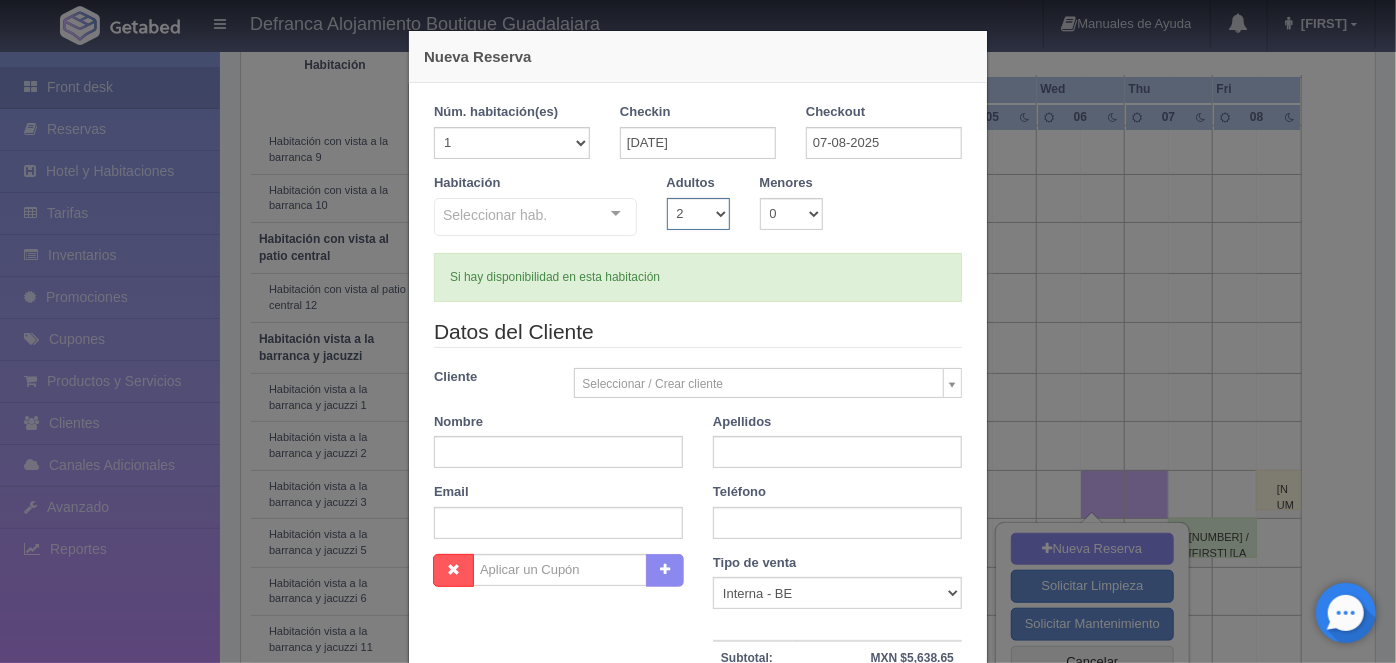 click on "1   2   3   4   5   6   7   8   9   10" at bounding box center (698, 214) 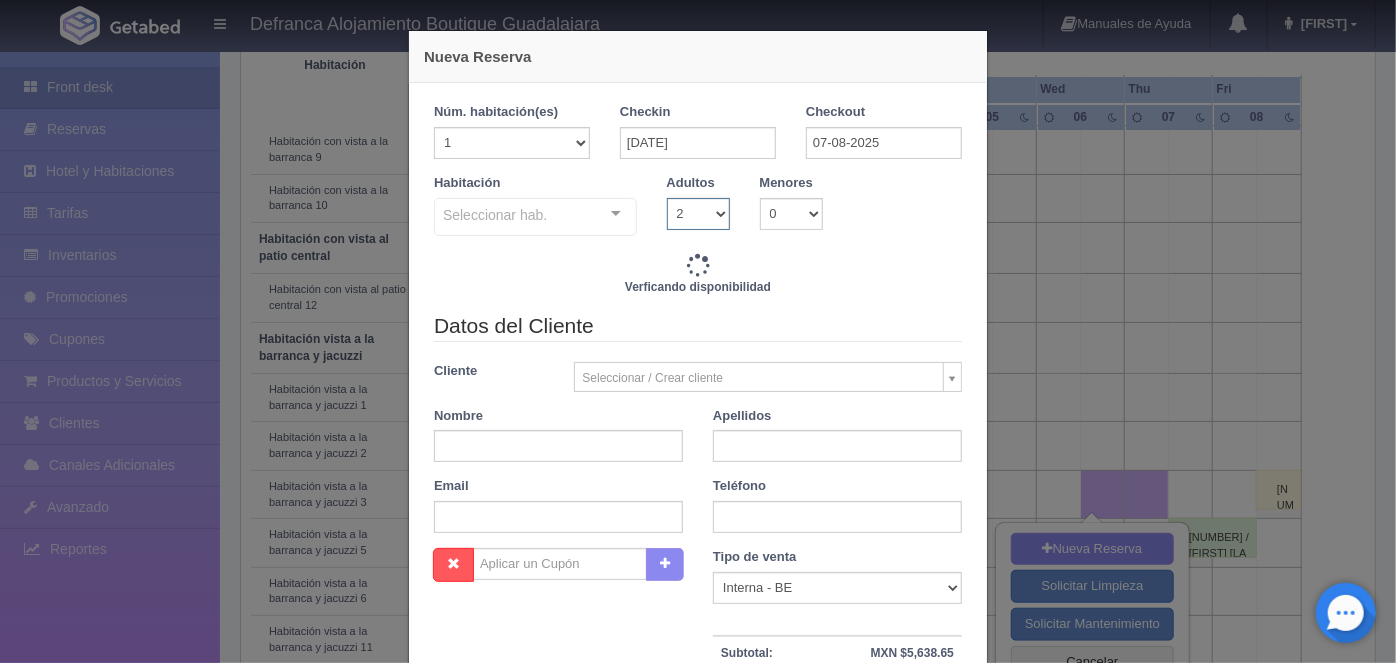 type on "6710.00" 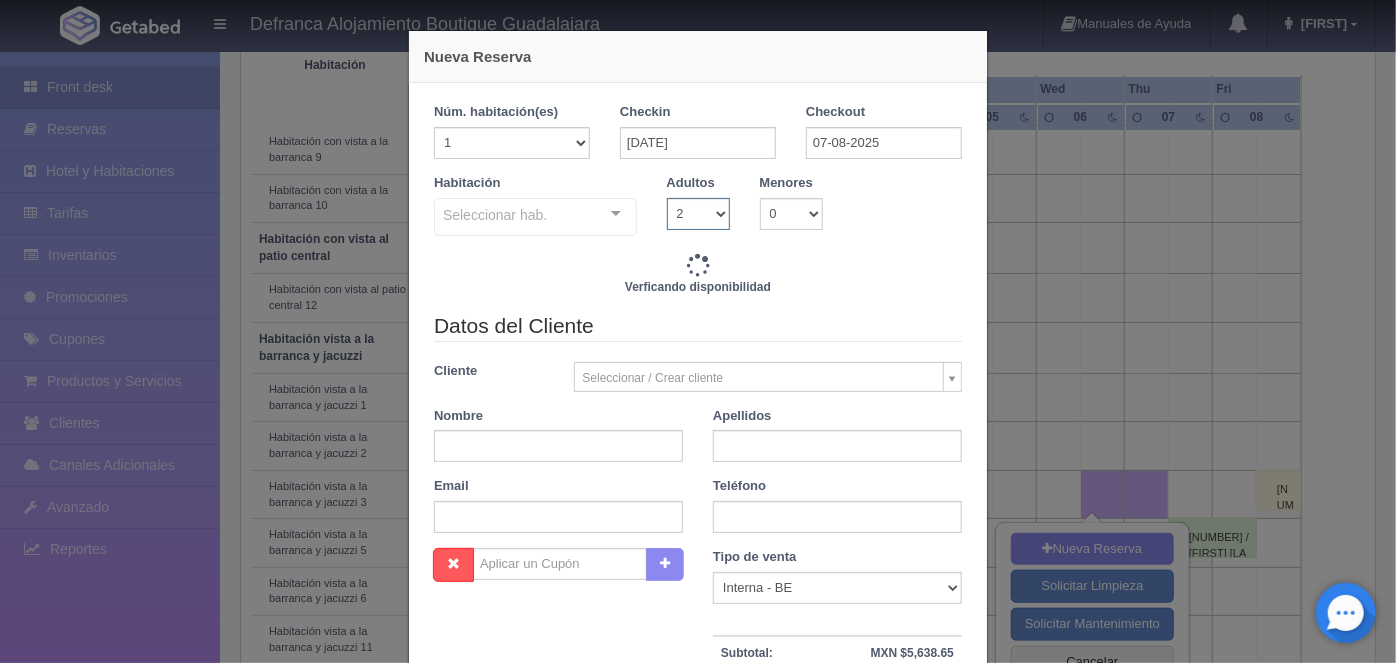 checkbox on "false" 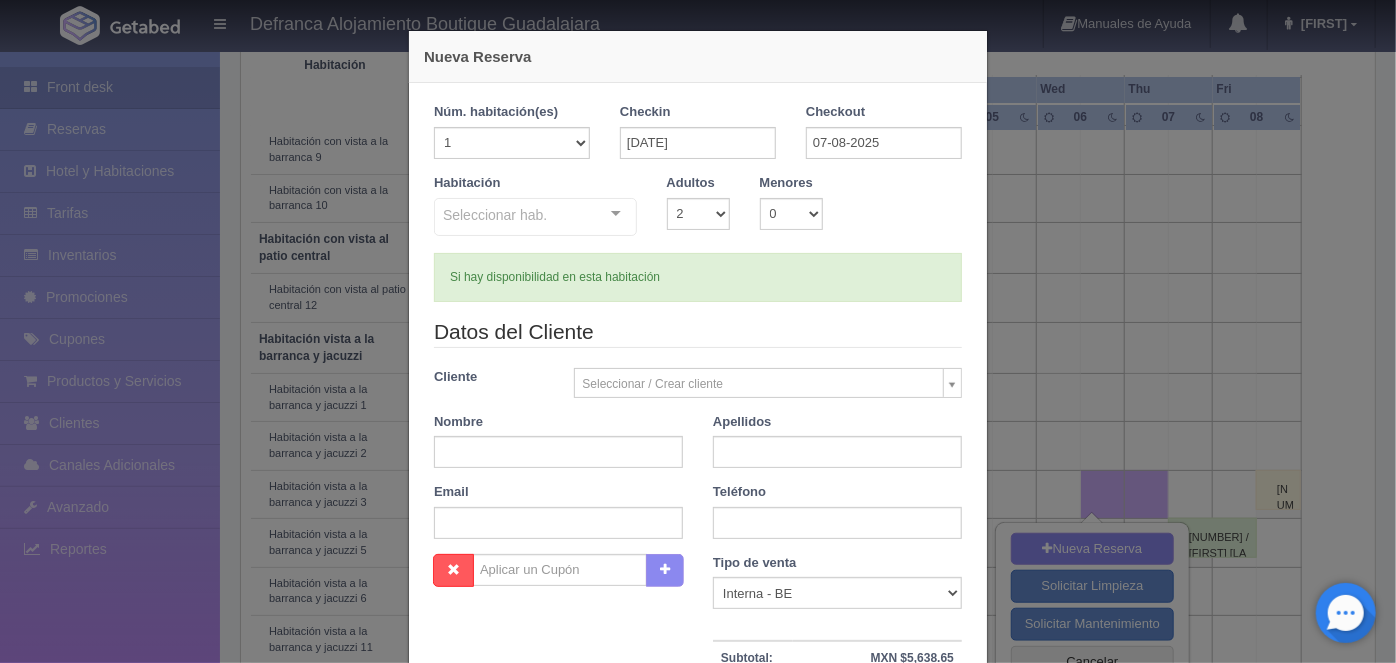 click at bounding box center (616, 214) 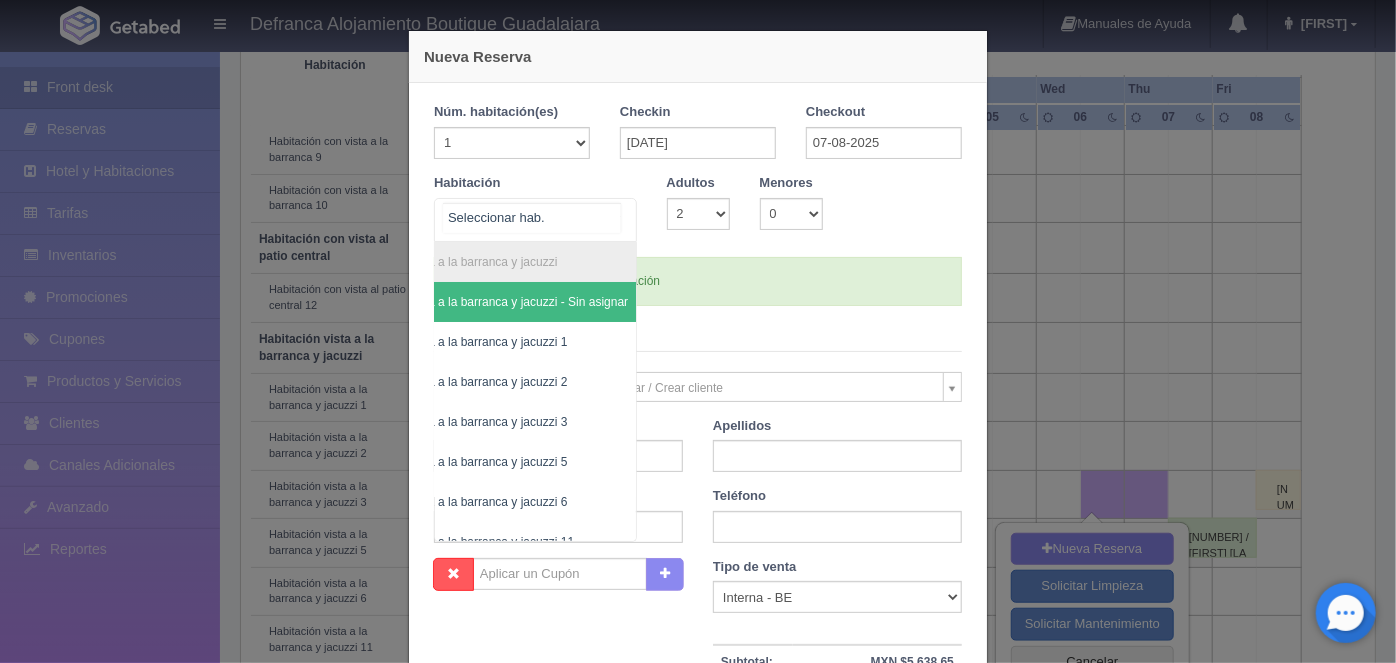 scroll, scrollTop: 0, scrollLeft: 110, axis: horizontal 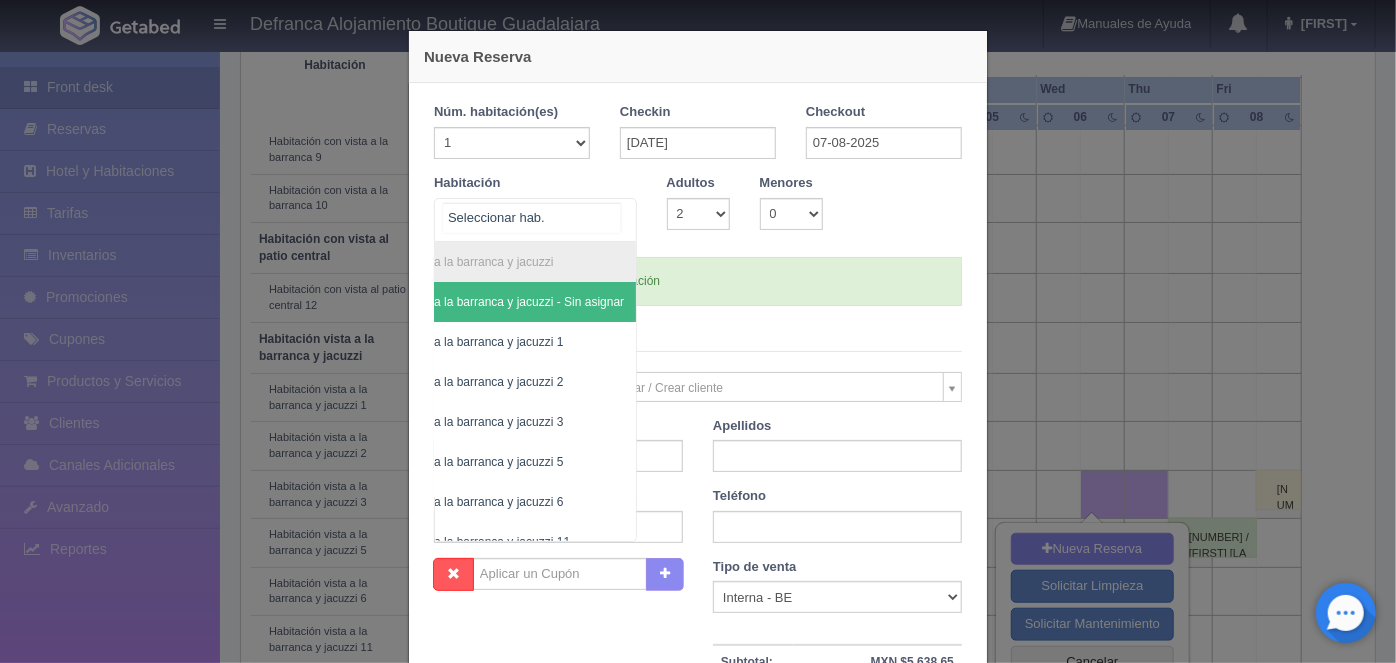 click on "Habitación vista a la barranca y jacuzzi  3" at bounding box center (454, 422) 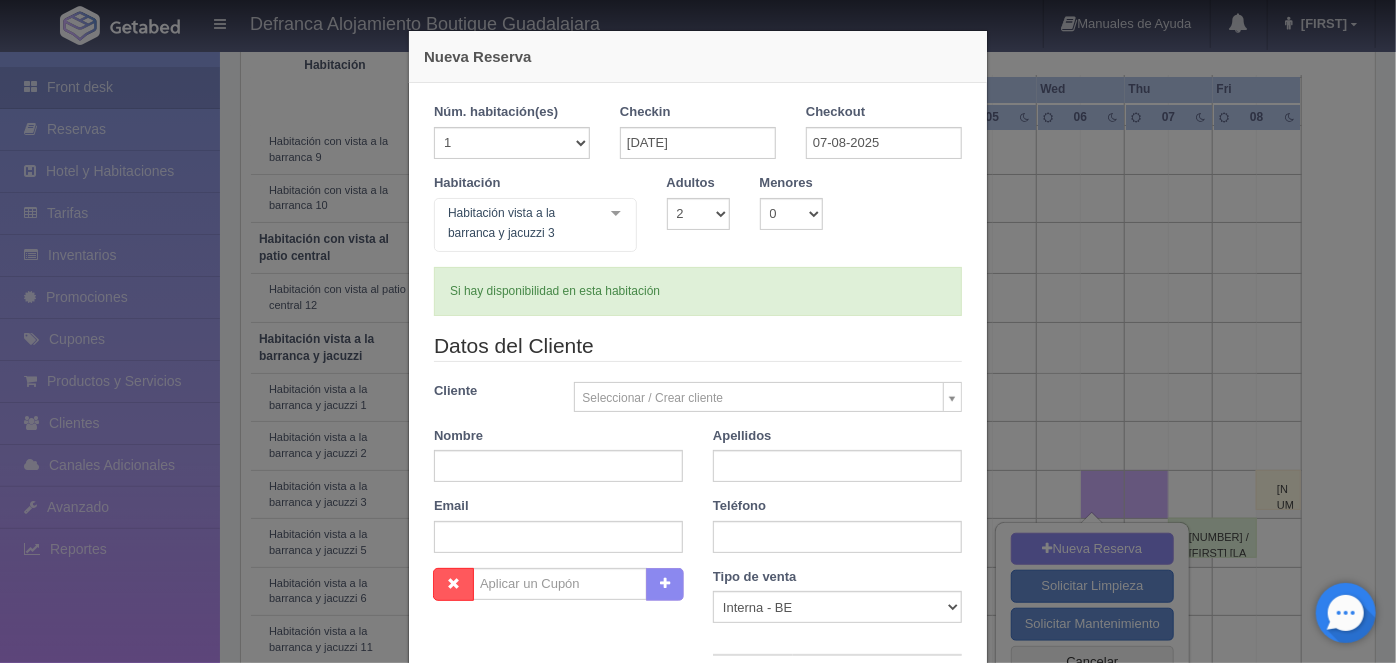 type 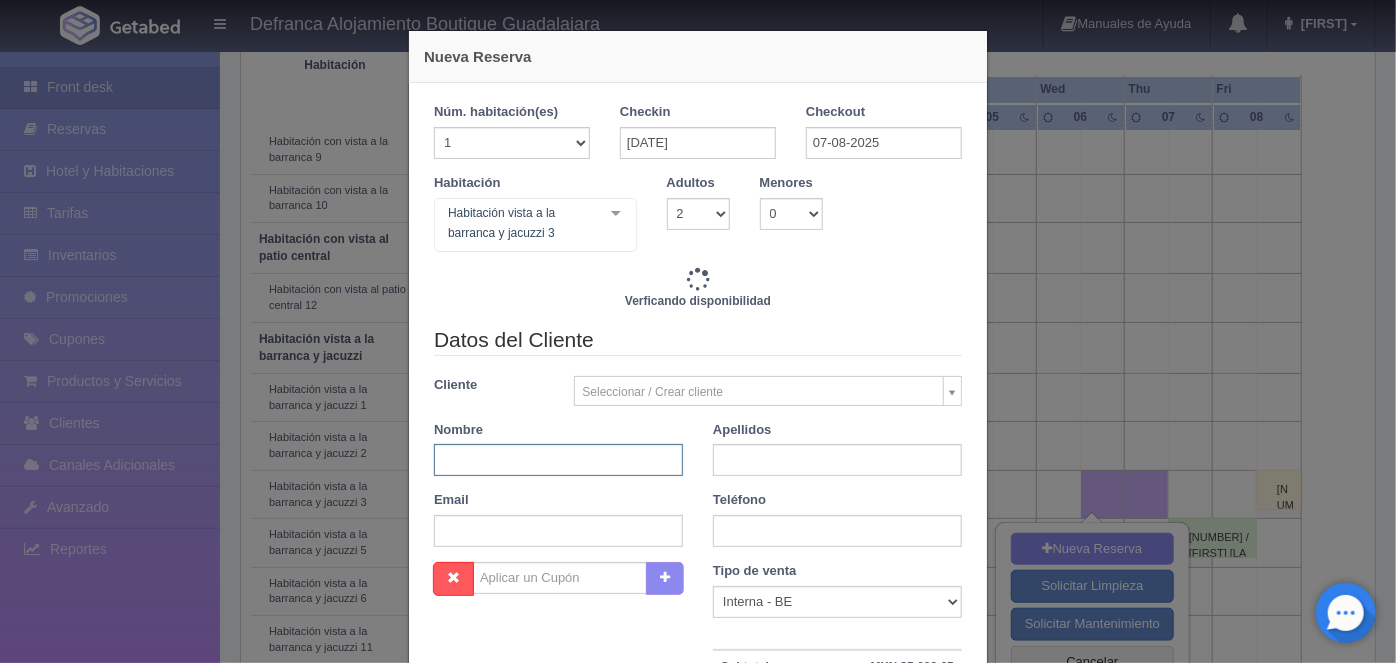 click at bounding box center [558, 460] 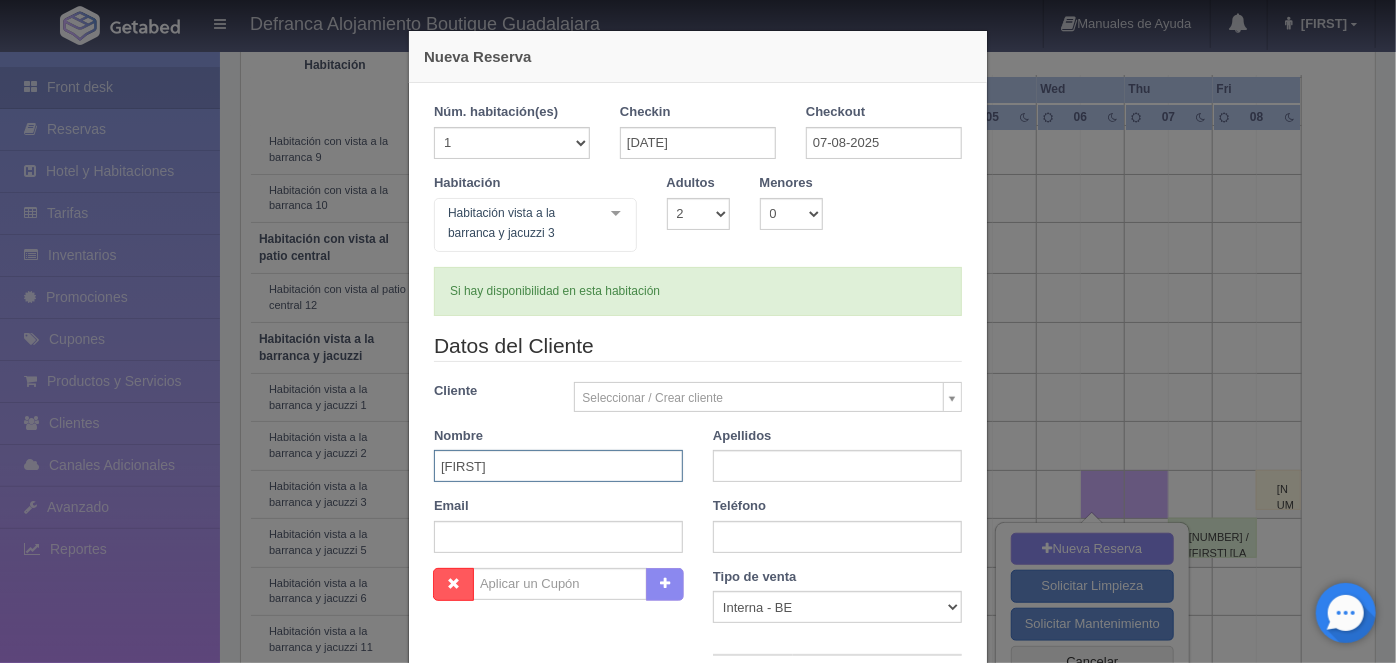 type on "JORGE" 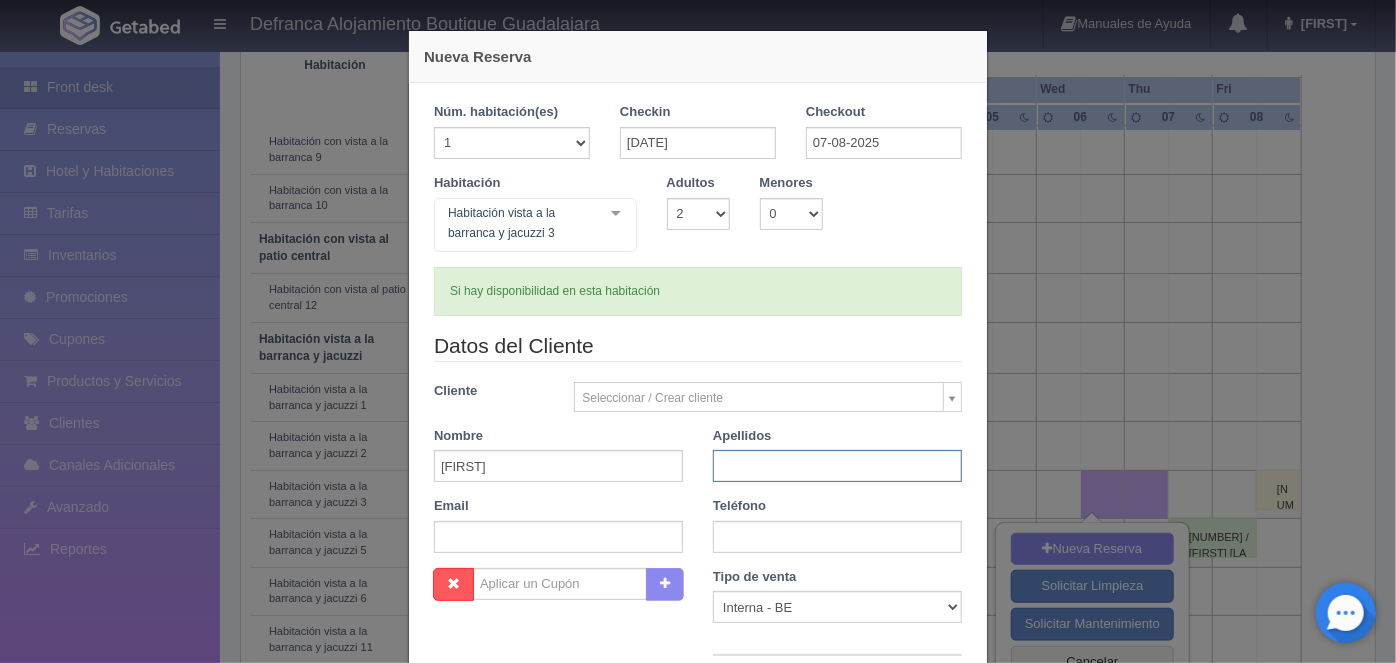 click at bounding box center (837, 466) 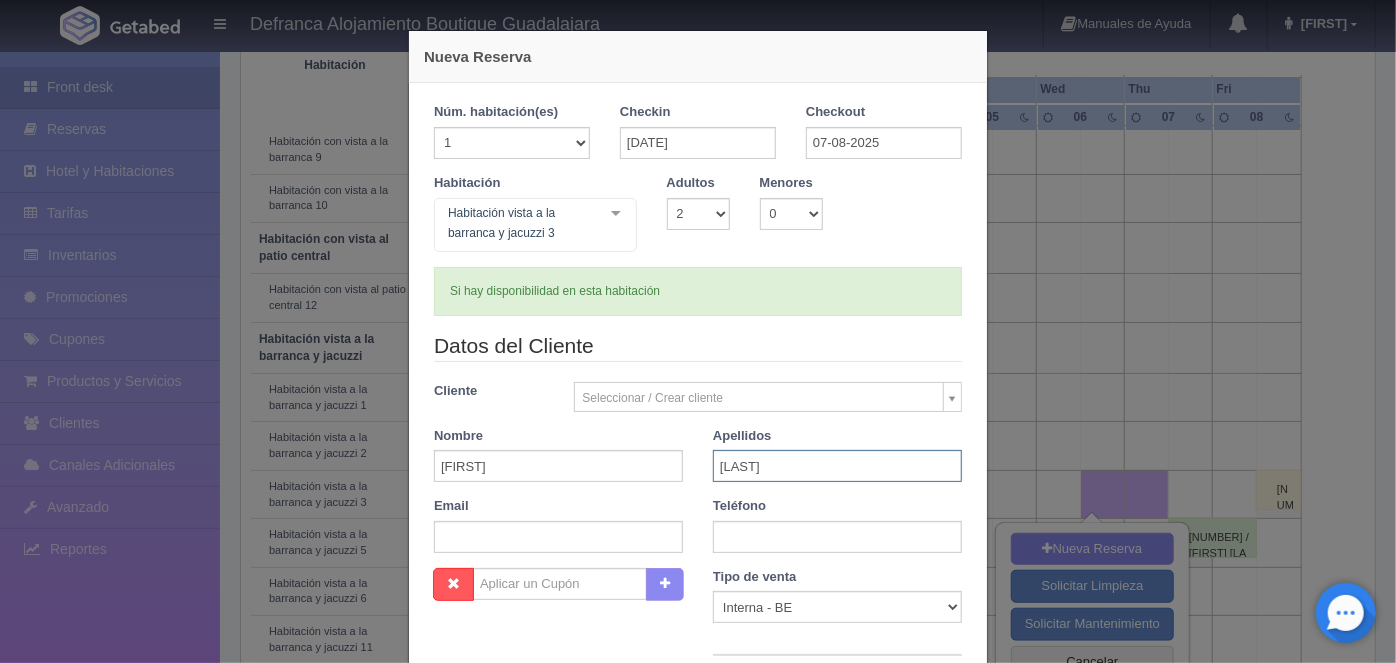 type on "MADRIGAL" 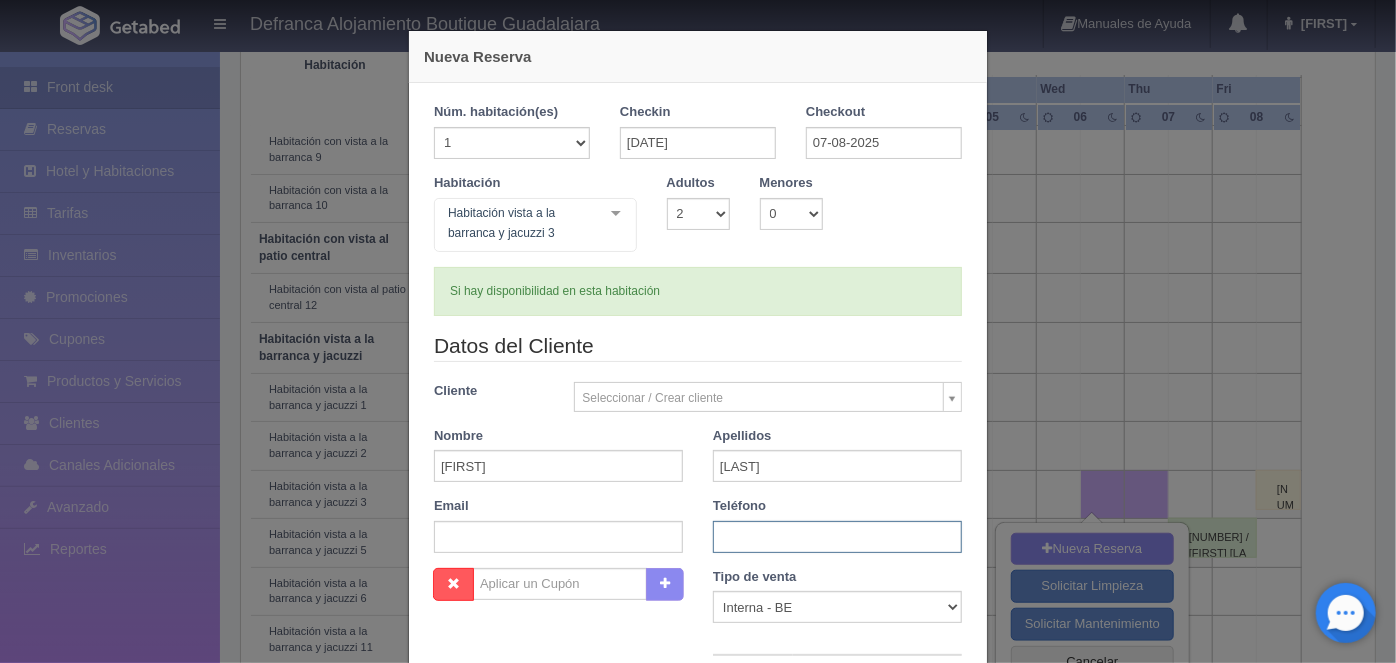 click at bounding box center (837, 537) 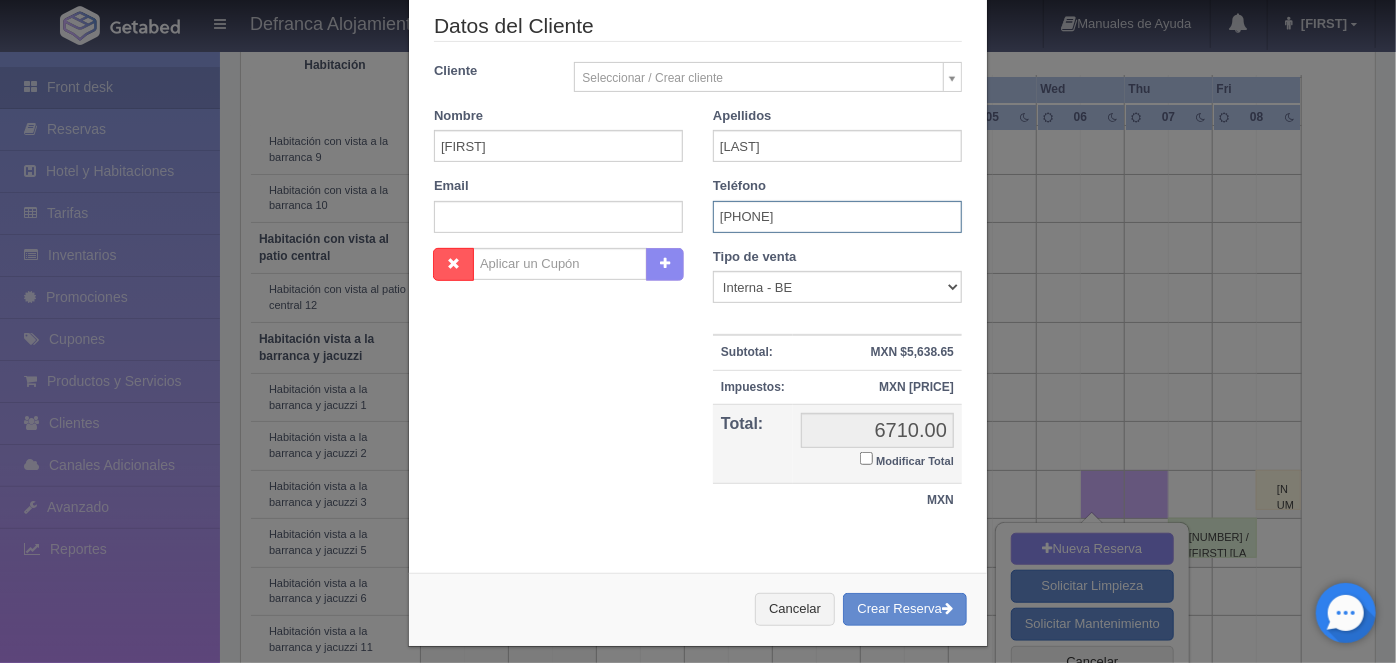 scroll, scrollTop: 329, scrollLeft: 0, axis: vertical 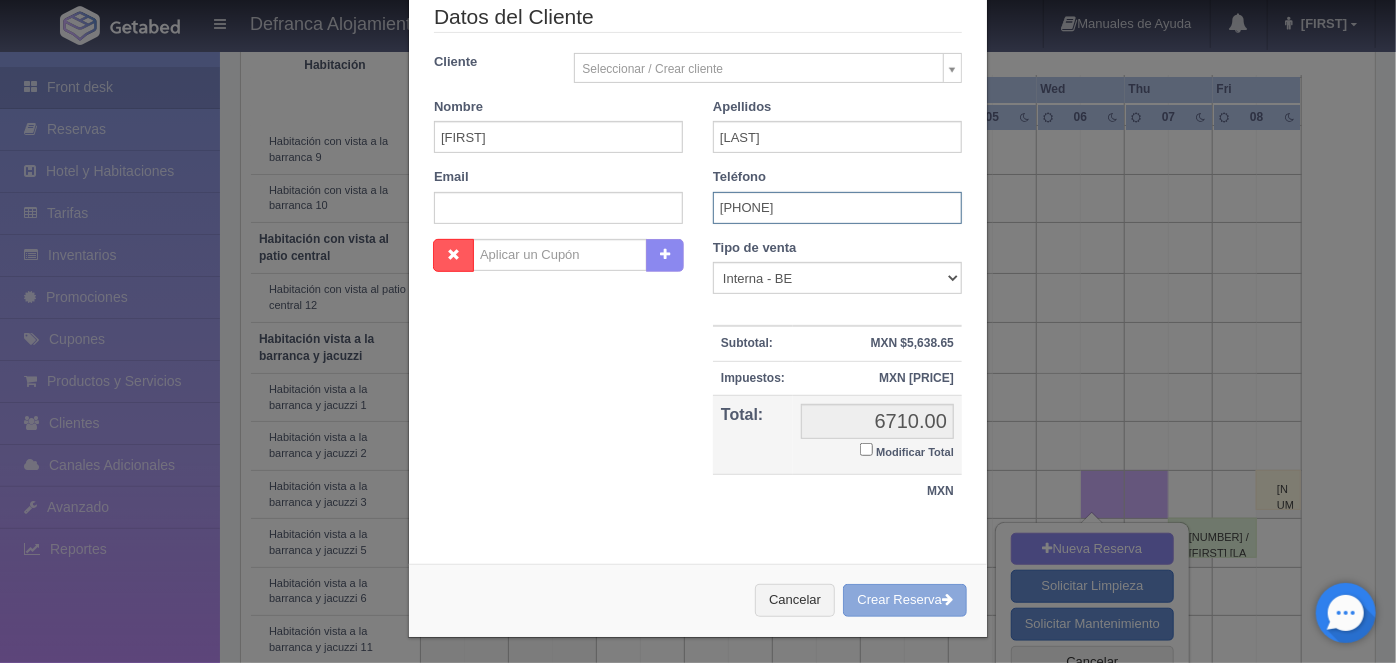 type on "3313-23-6006" 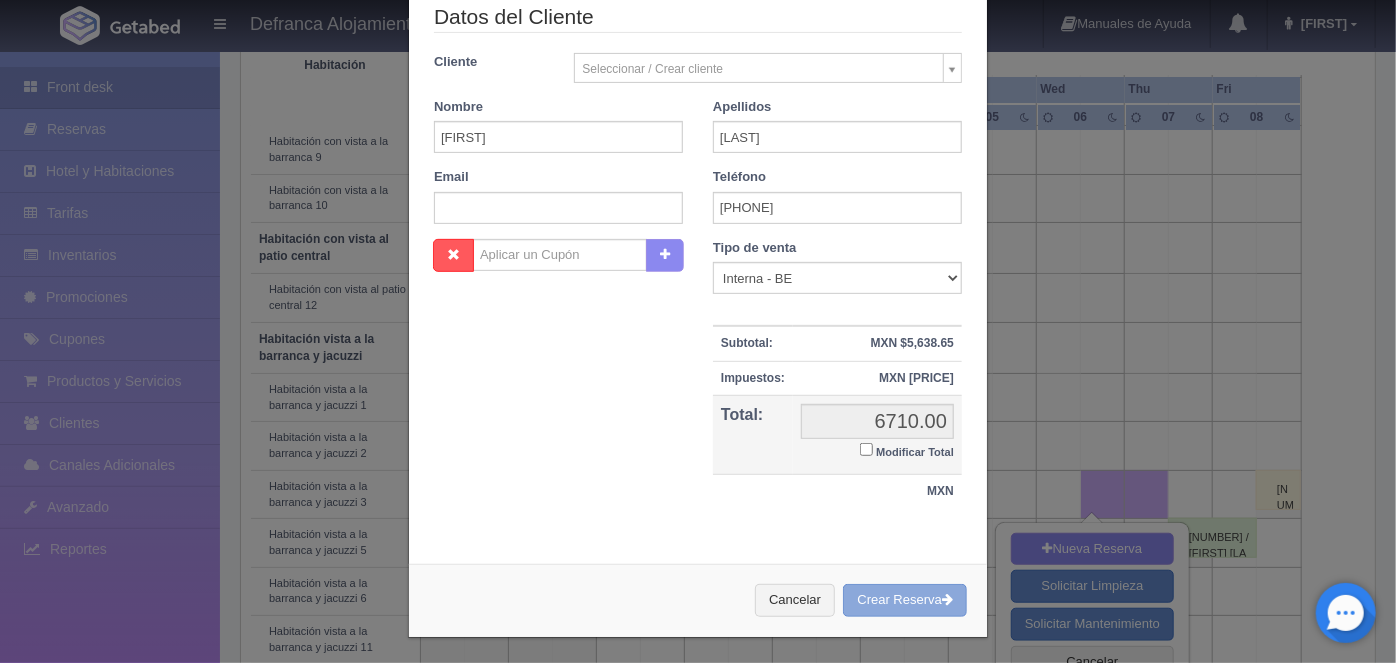 click on "Crear Reserva" at bounding box center [905, 600] 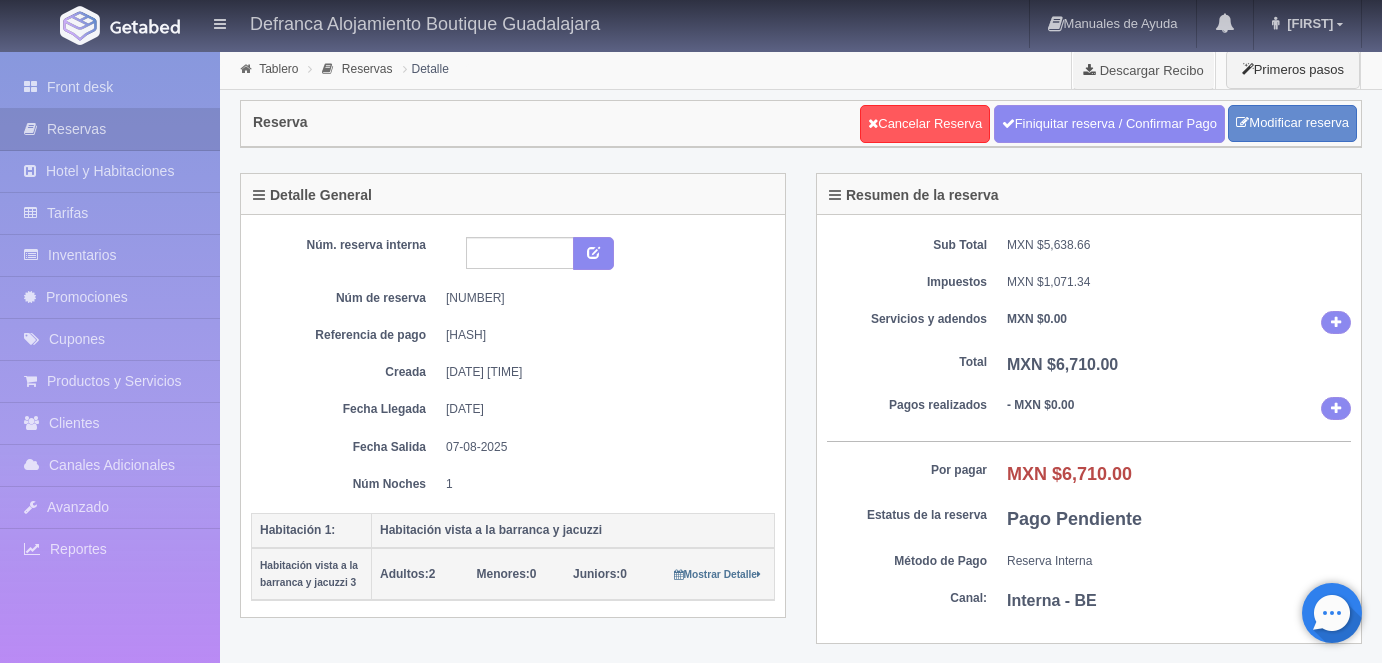 scroll, scrollTop: 0, scrollLeft: 0, axis: both 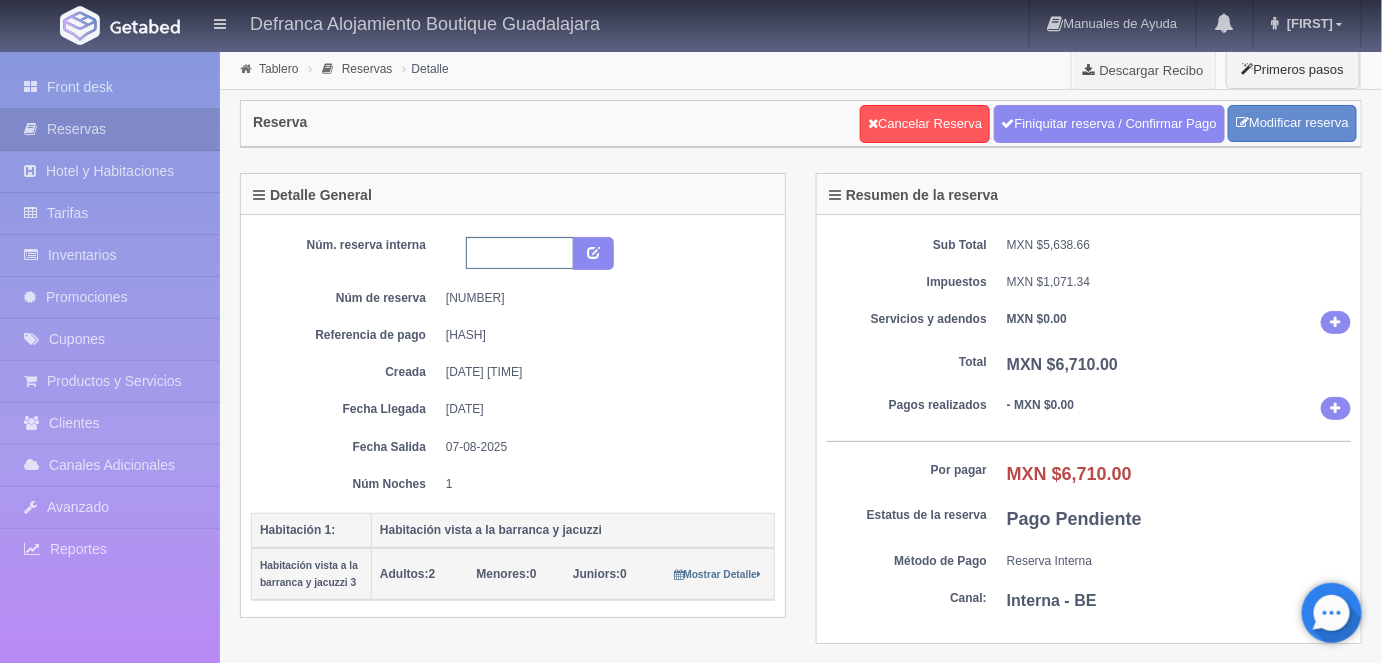 click at bounding box center [520, 253] 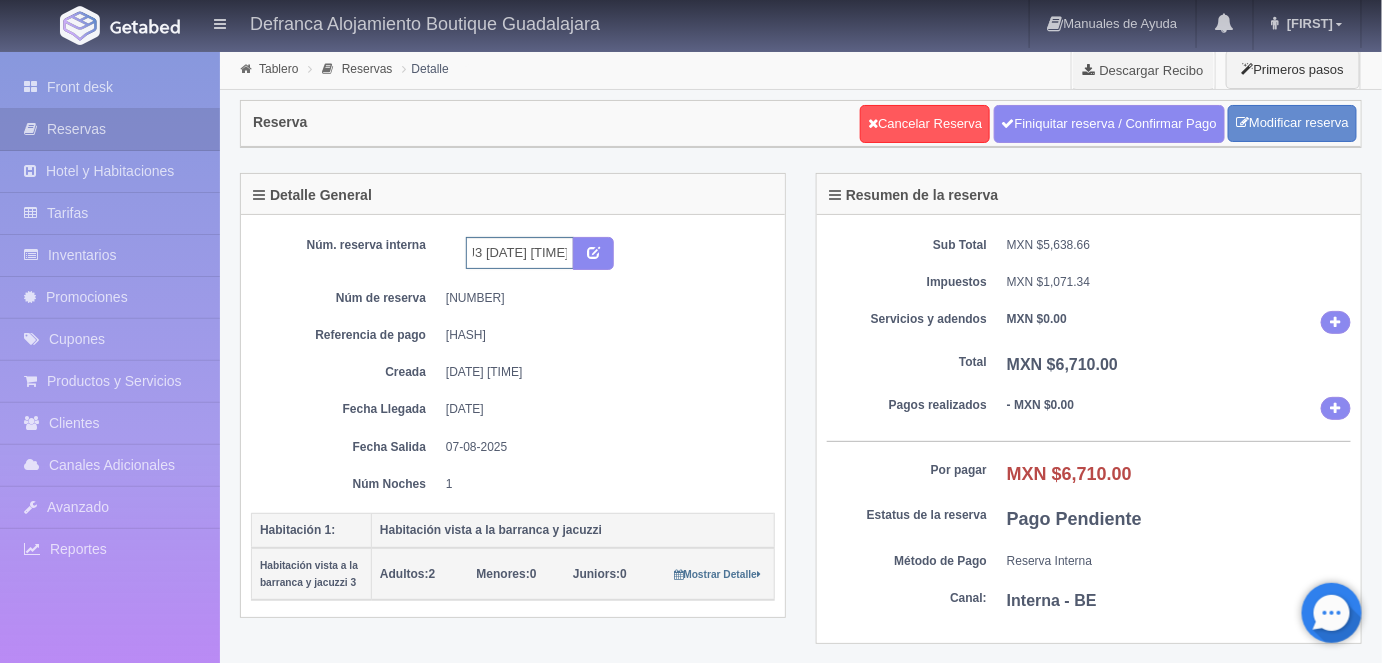 scroll, scrollTop: 0, scrollLeft: 38, axis: horizontal 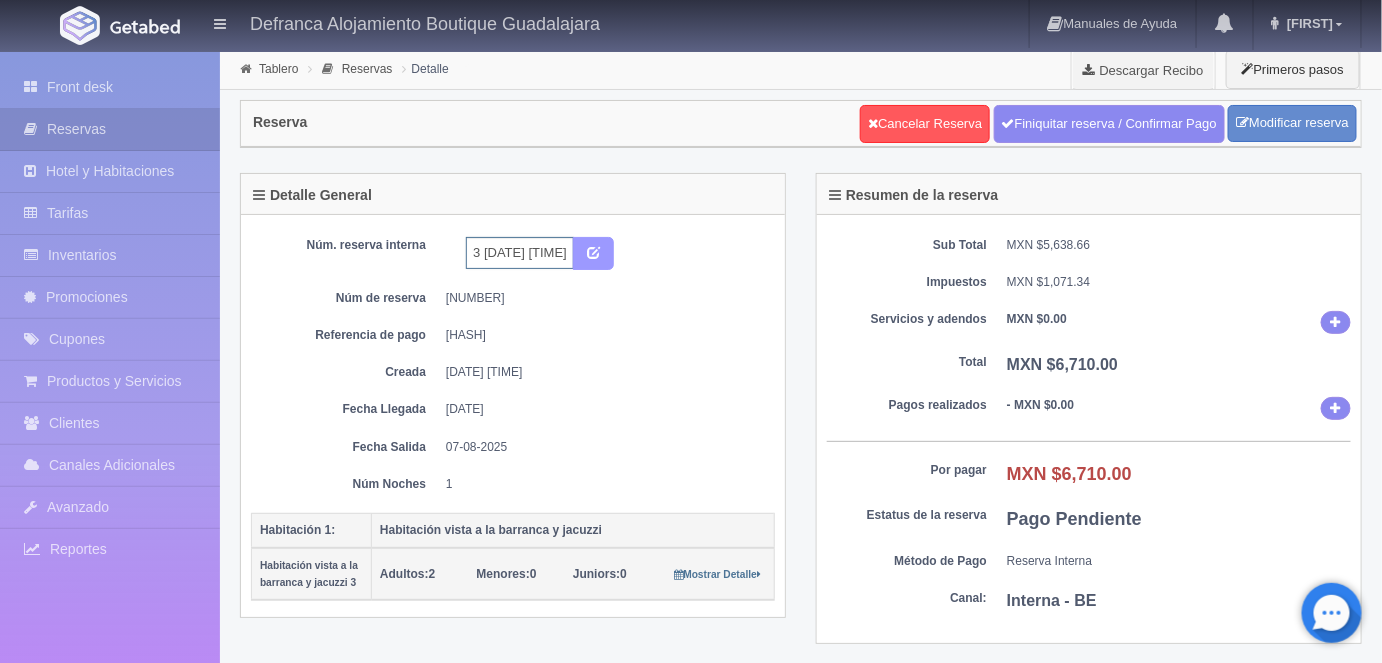 type on "HVBJ3 [DATE] [TIME]" 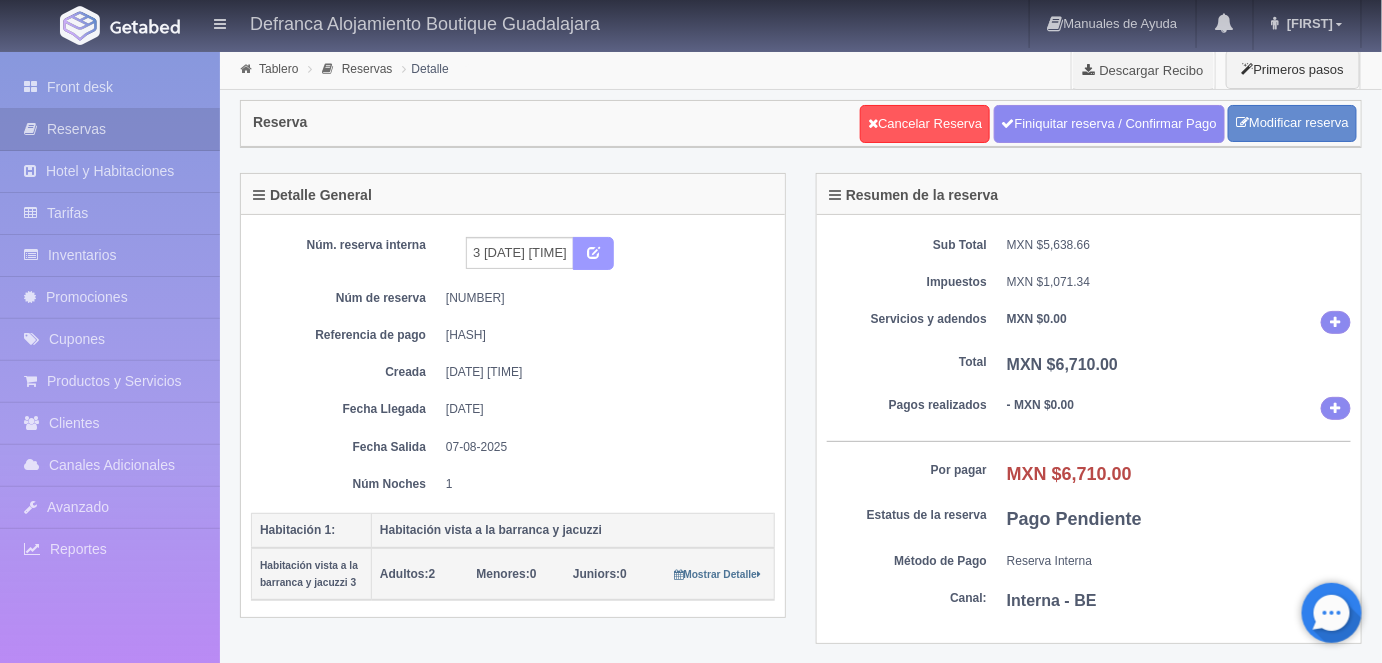 click at bounding box center (593, 251) 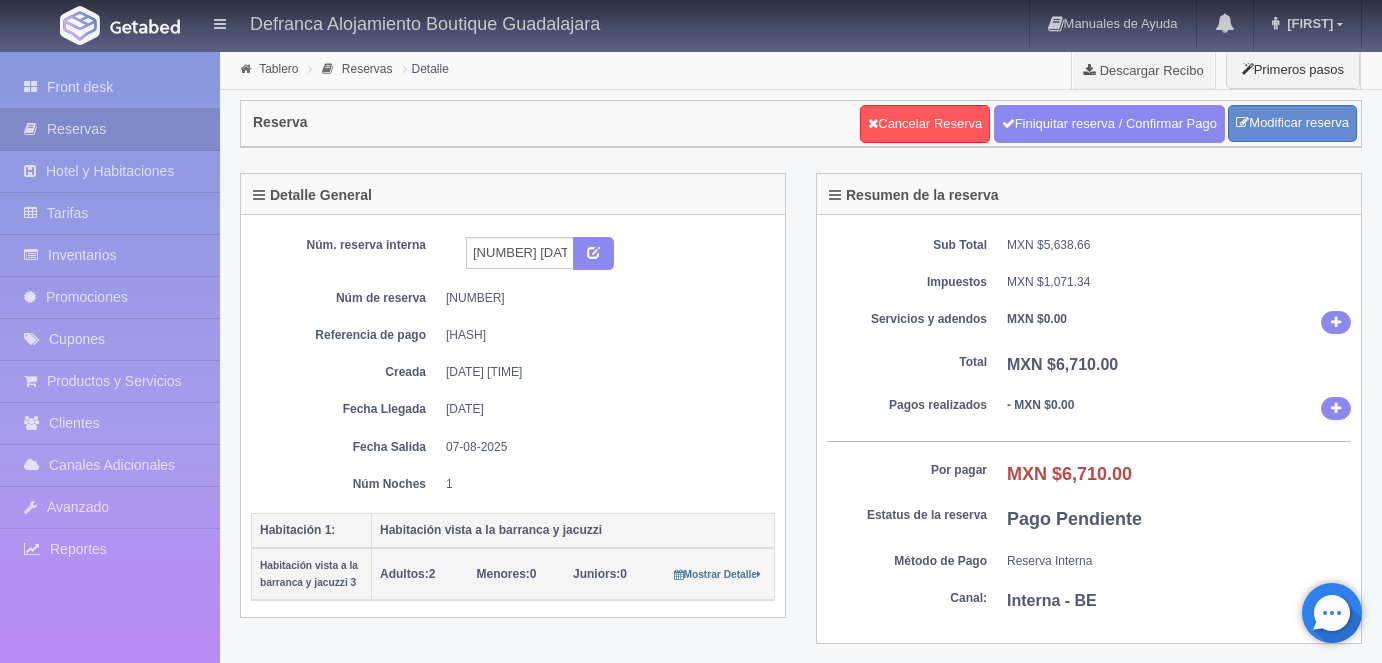 scroll, scrollTop: 0, scrollLeft: 0, axis: both 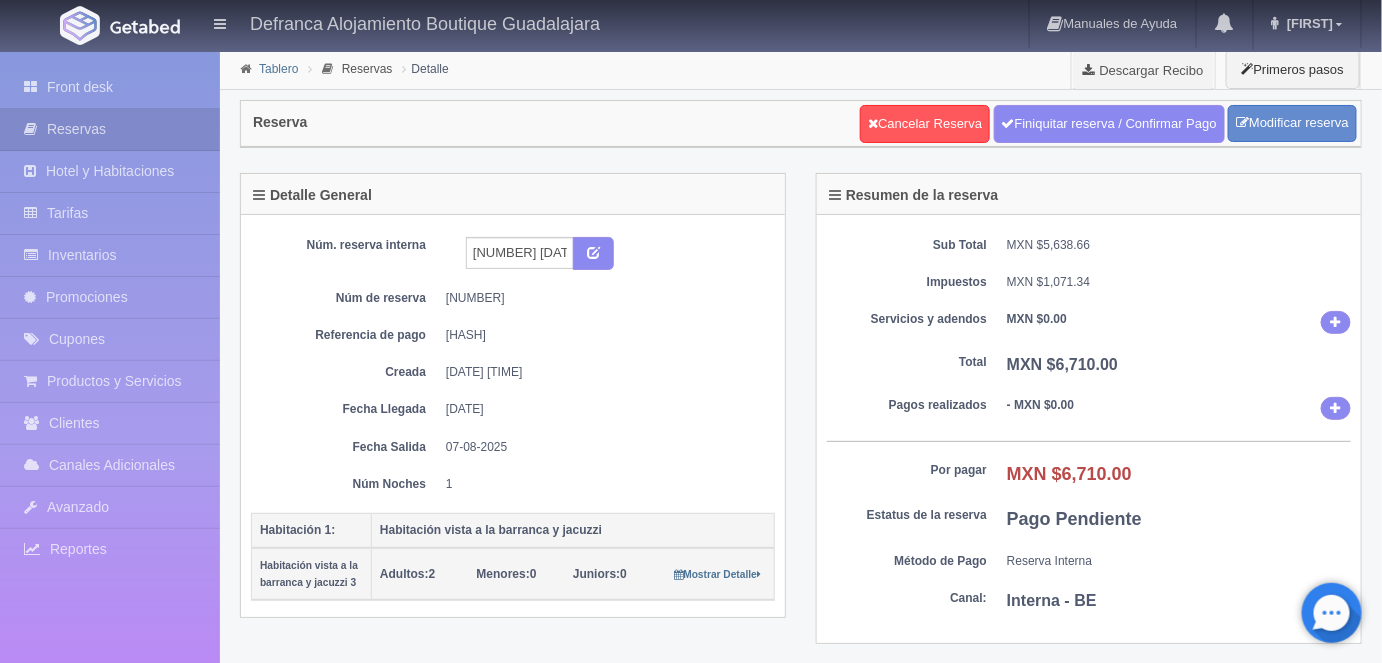 click on "Tablero" at bounding box center [278, 69] 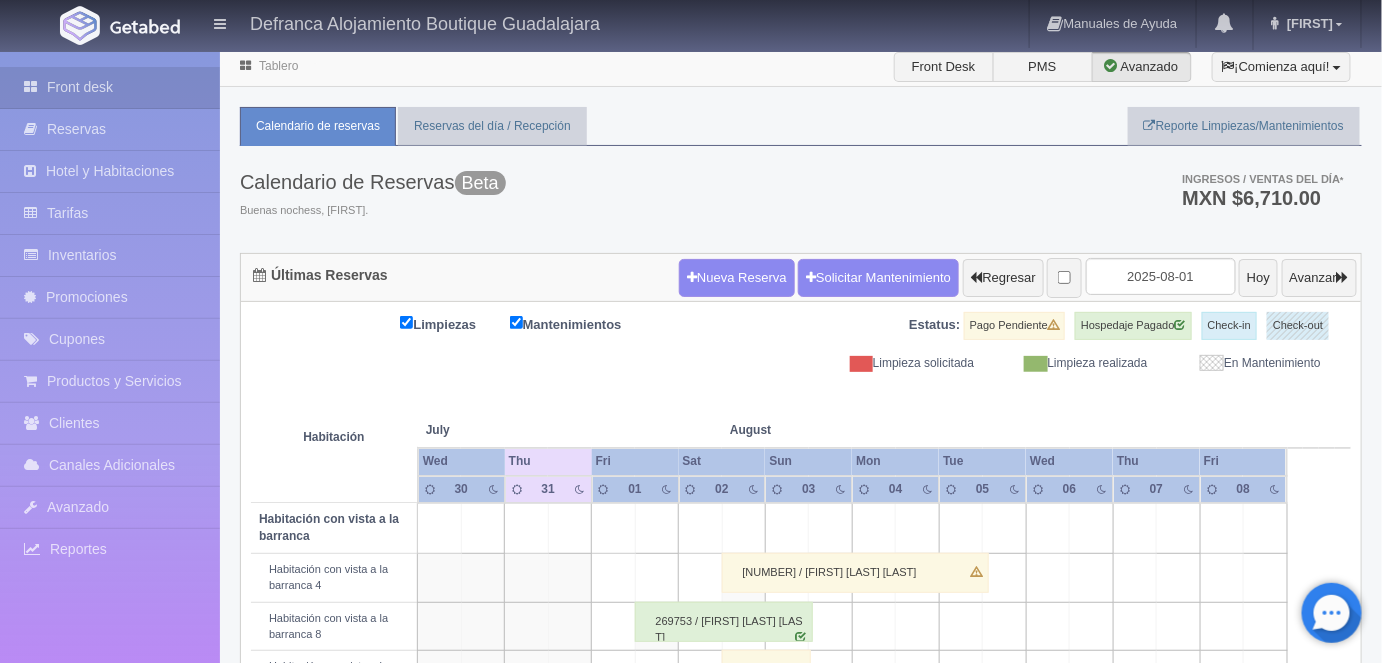 scroll, scrollTop: 0, scrollLeft: 0, axis: both 